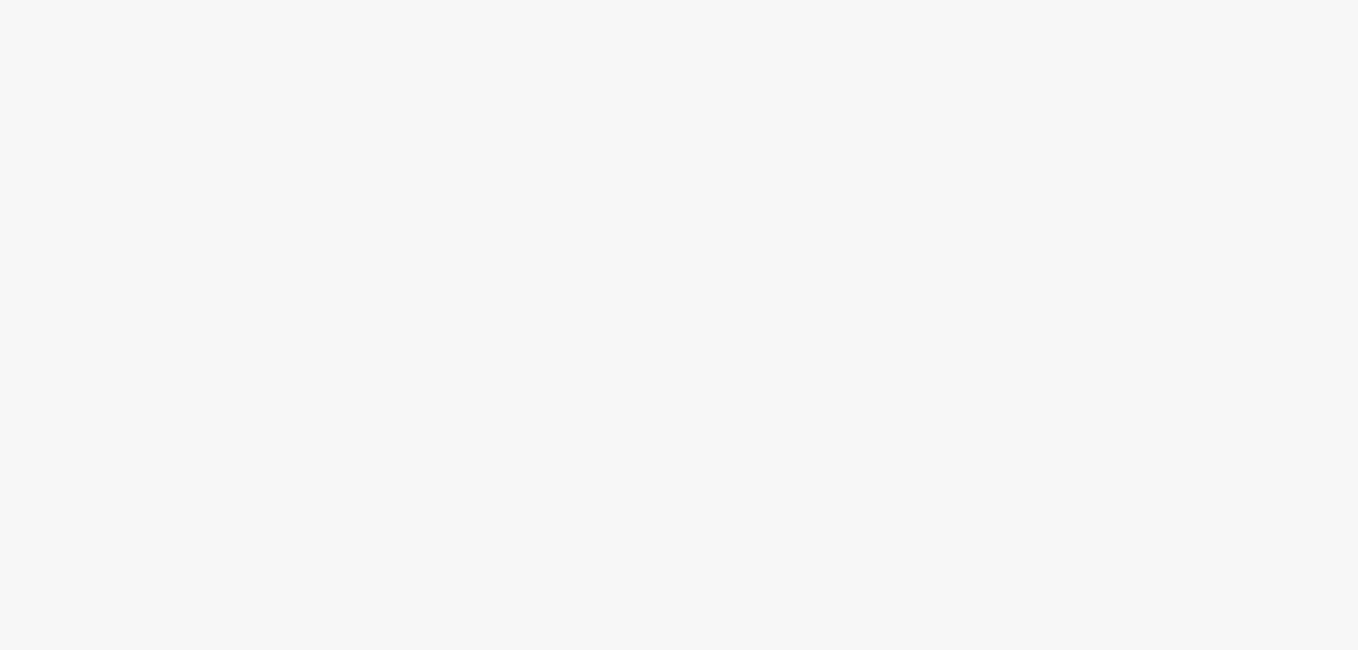 scroll, scrollTop: 0, scrollLeft: 0, axis: both 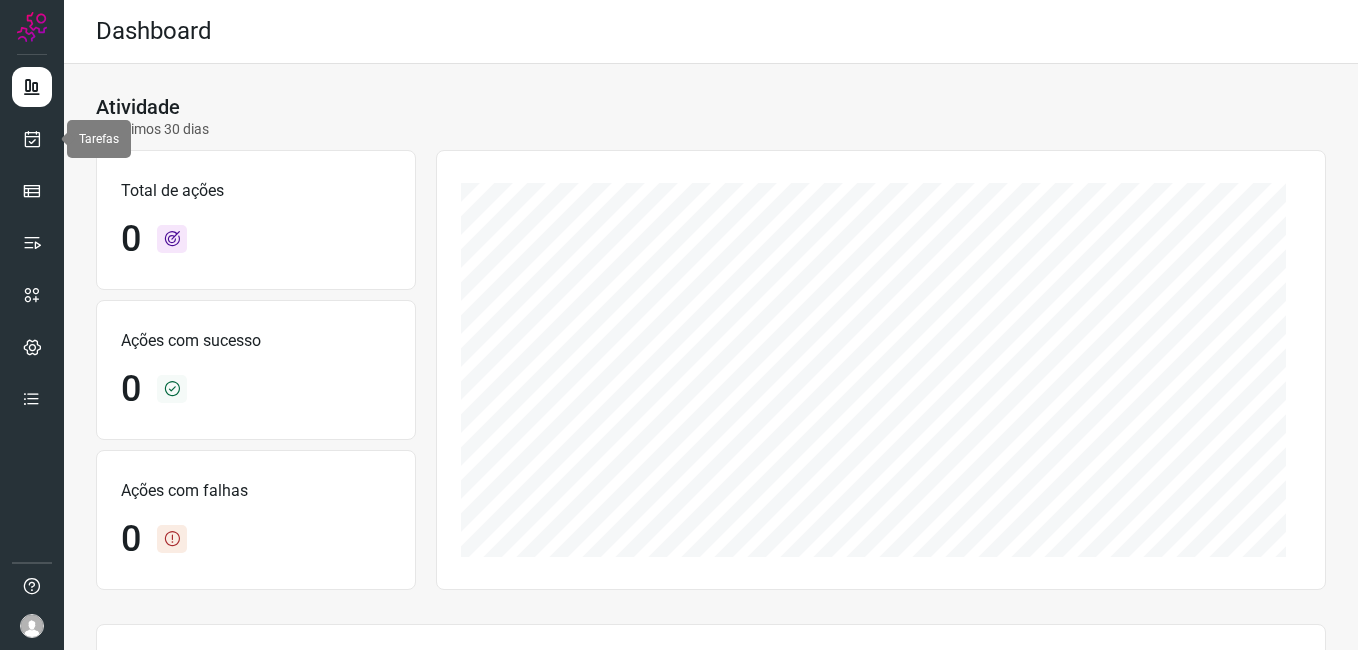 drag, startPoint x: 38, startPoint y: 139, endPoint x: 102, endPoint y: 151, distance: 65.11528 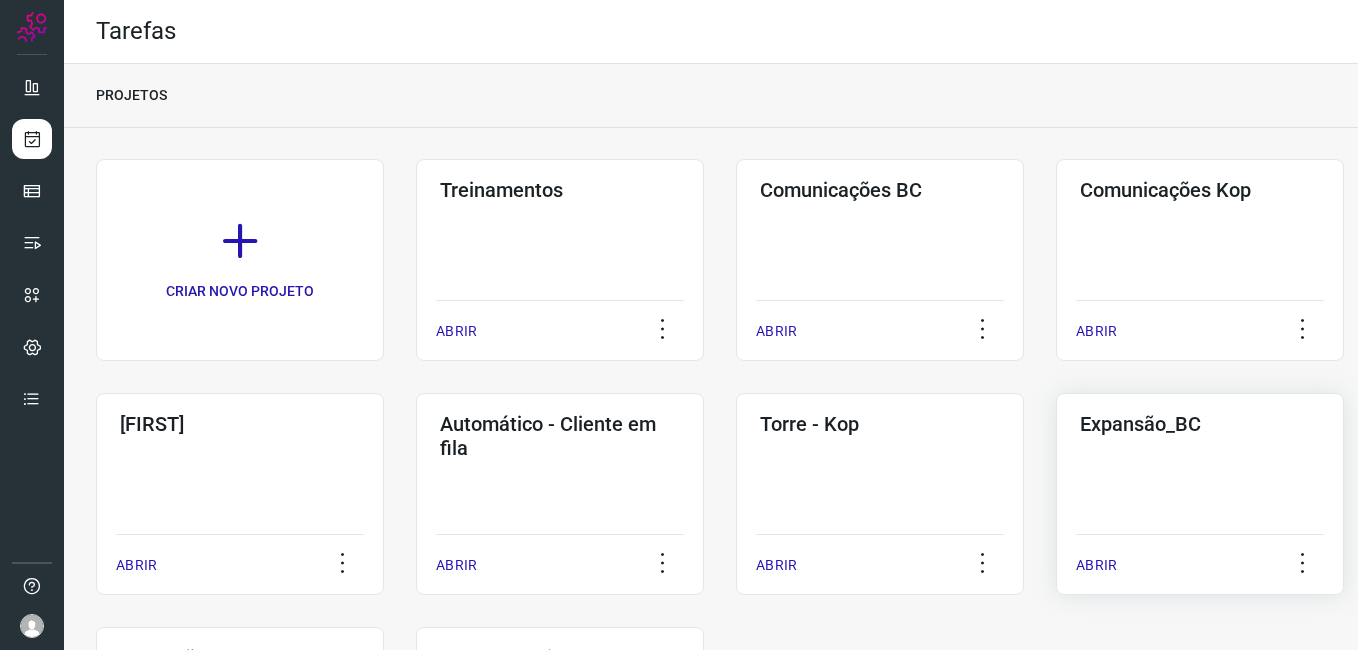 click on "Expansão_BC  ABRIR" 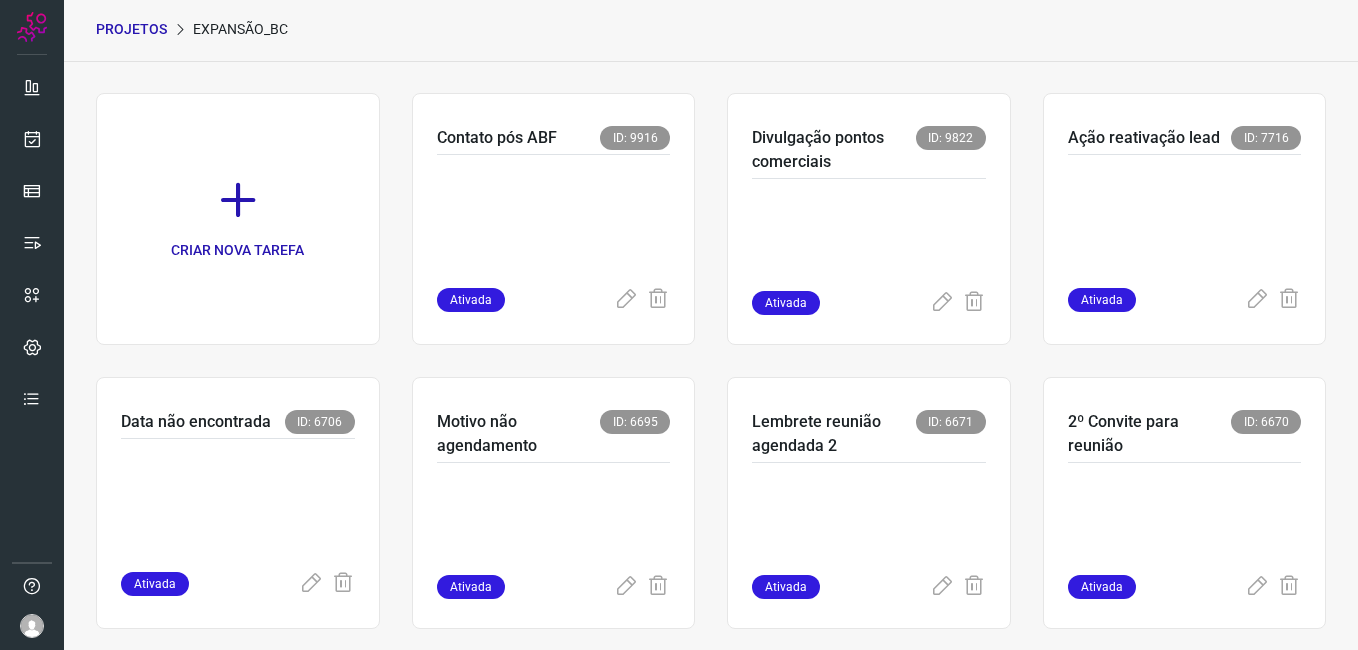 scroll, scrollTop: 100, scrollLeft: 0, axis: vertical 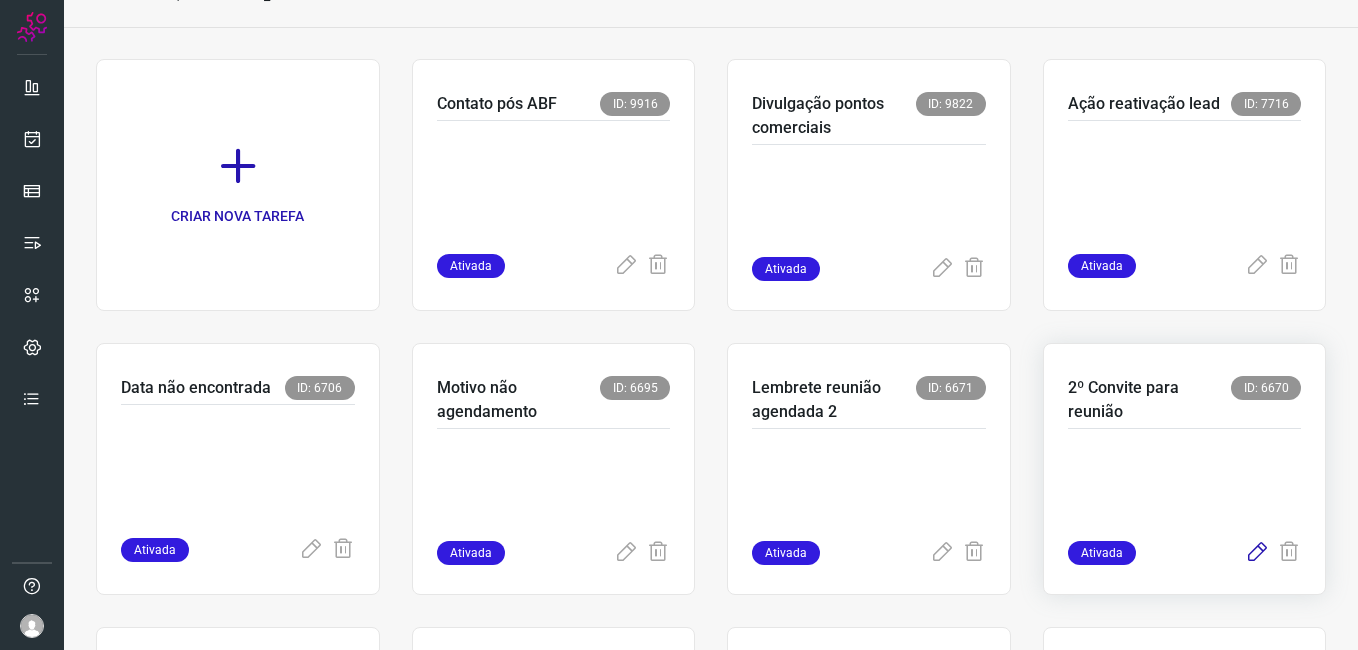 click at bounding box center [1257, 553] 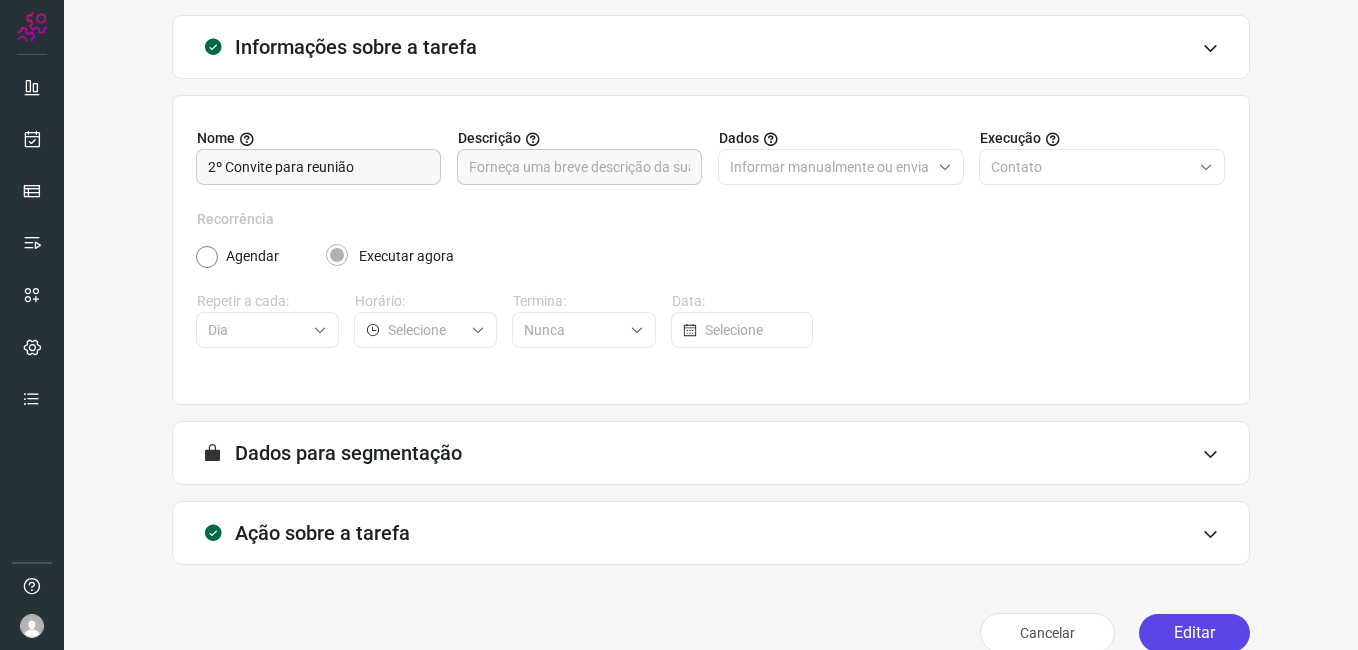 click on "Editar" at bounding box center [1194, 633] 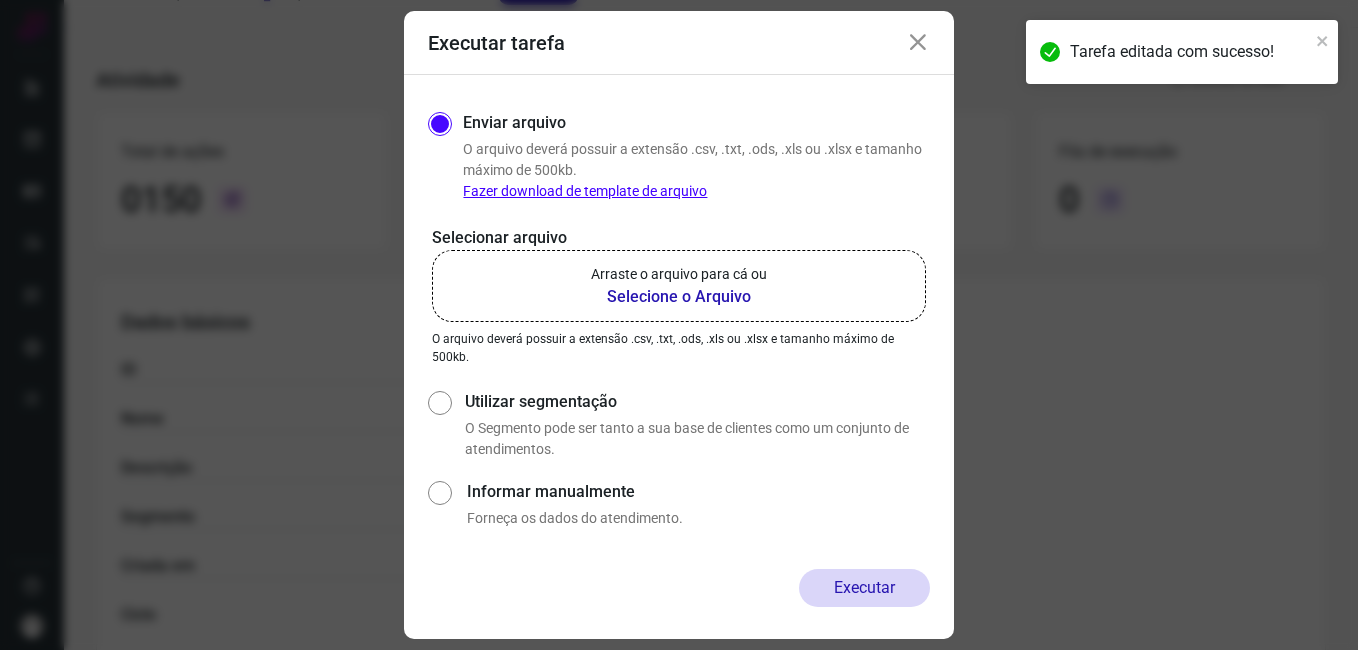 scroll, scrollTop: 0, scrollLeft: 0, axis: both 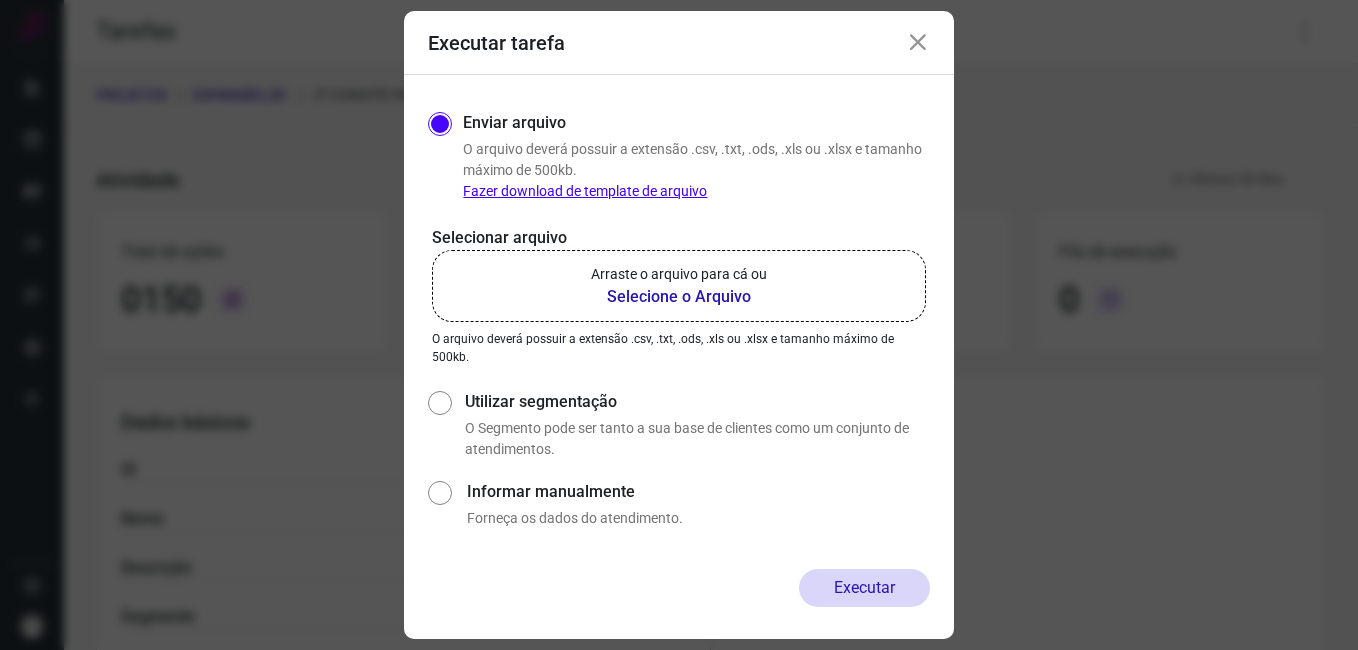 click on "Selecione o Arquivo" at bounding box center (679, 297) 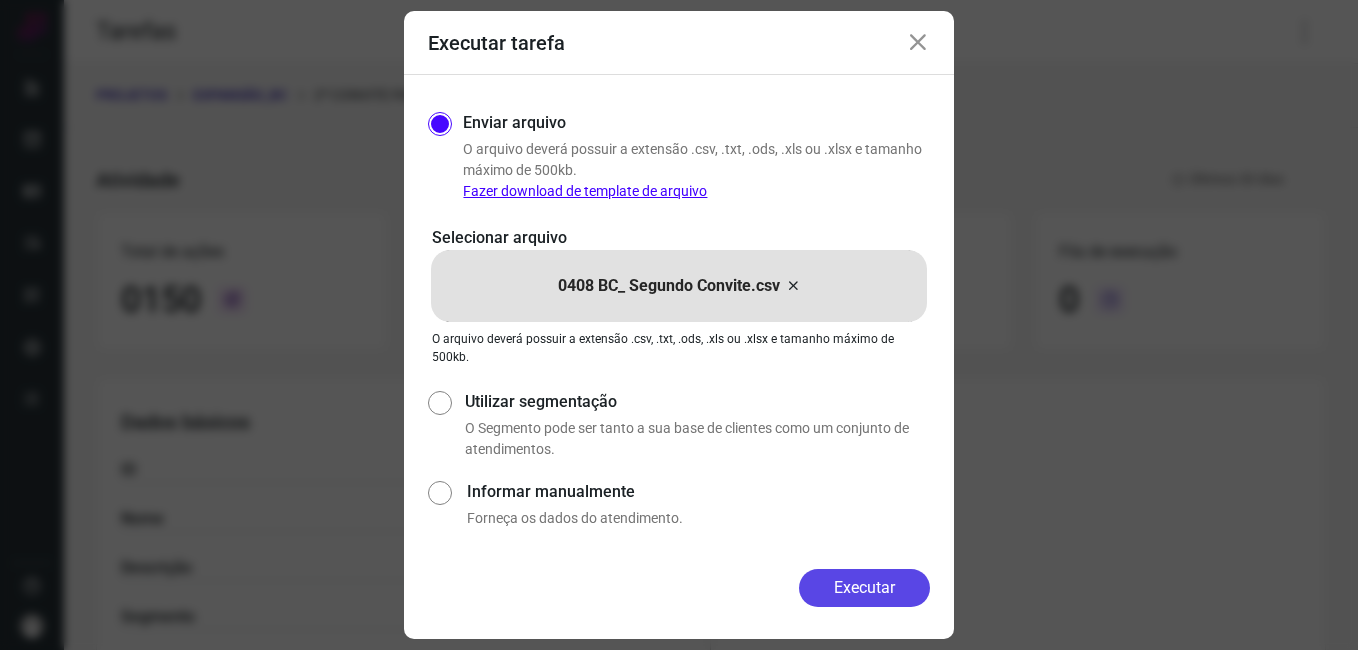 click on "Executar" at bounding box center (864, 588) 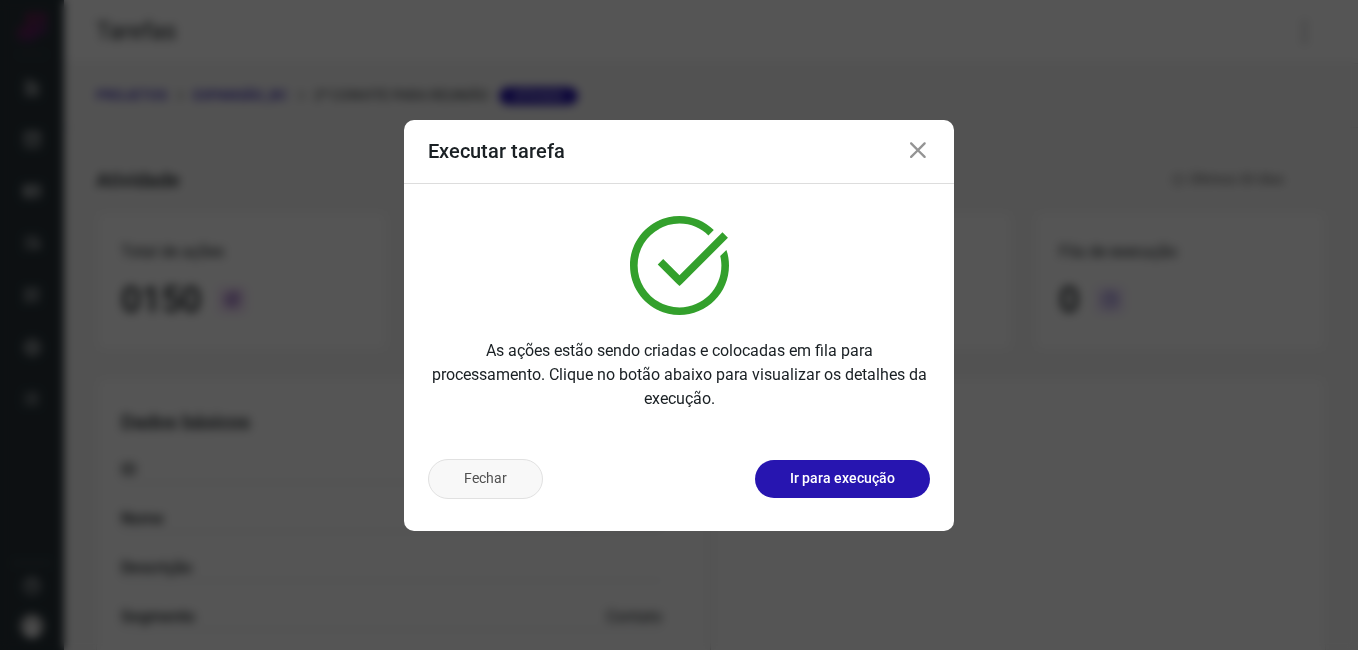 click on "Fechar" at bounding box center [485, 479] 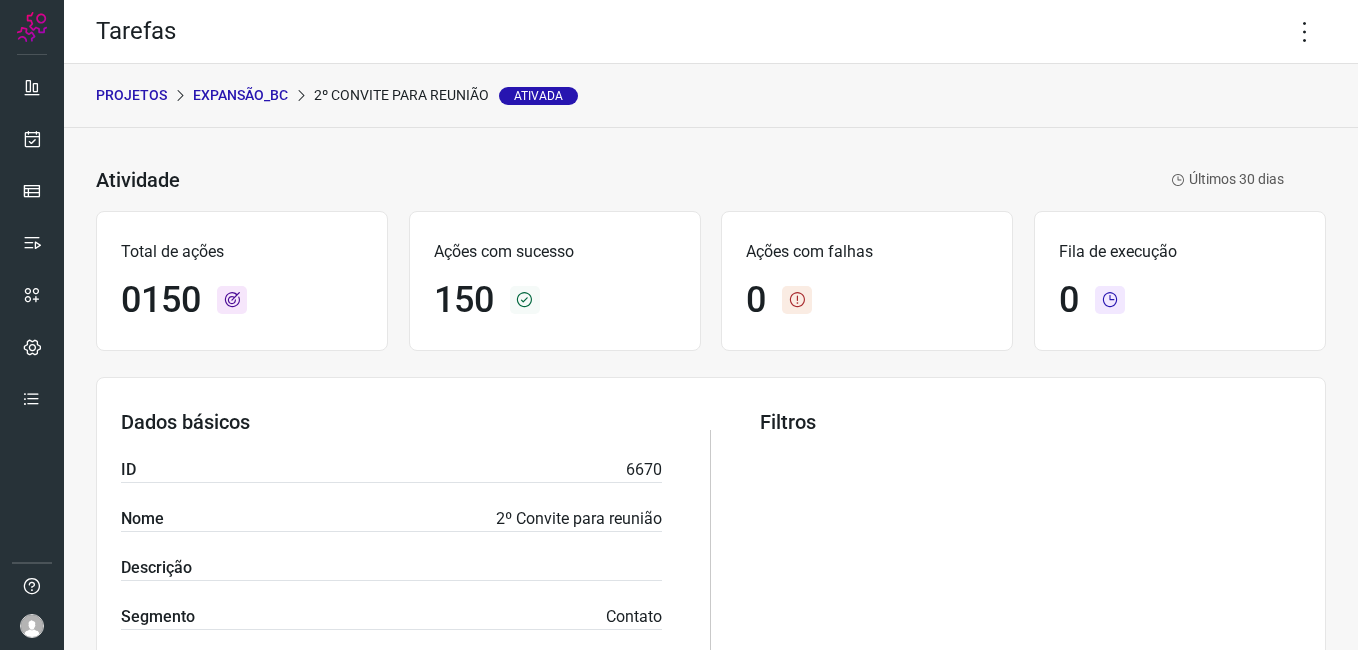 click on "Expansão_BC" at bounding box center [240, 95] 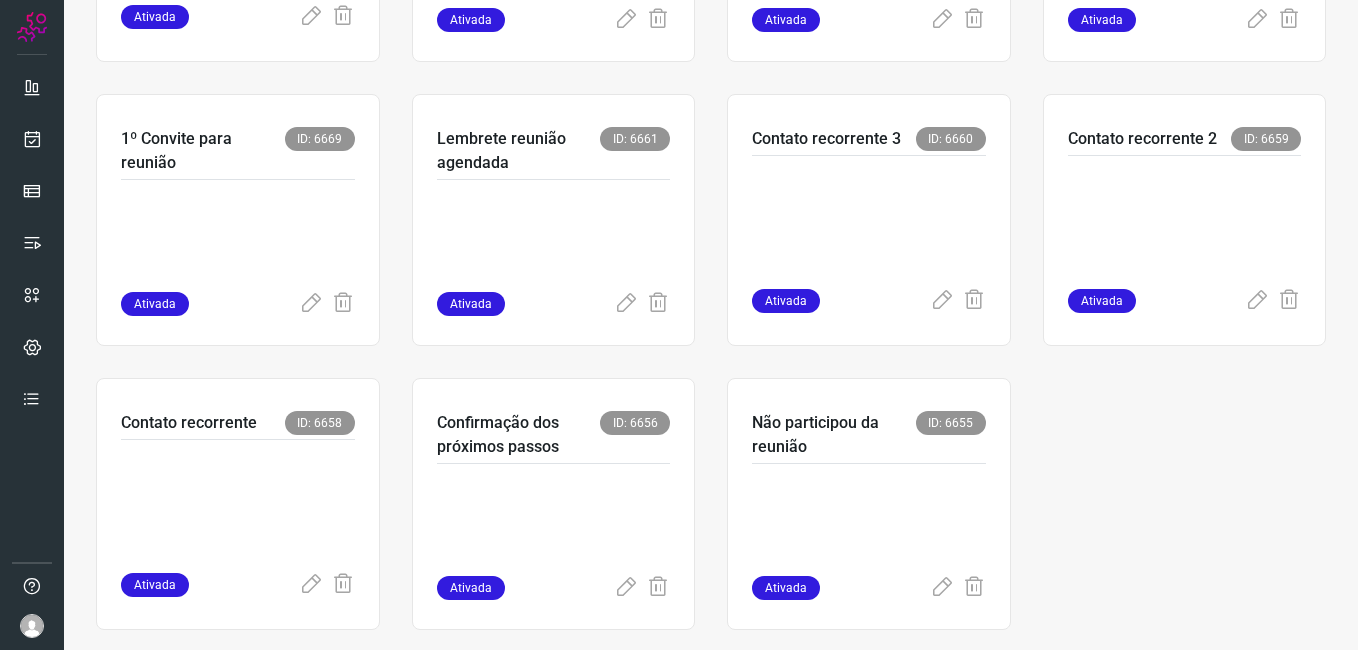 scroll, scrollTop: 663, scrollLeft: 0, axis: vertical 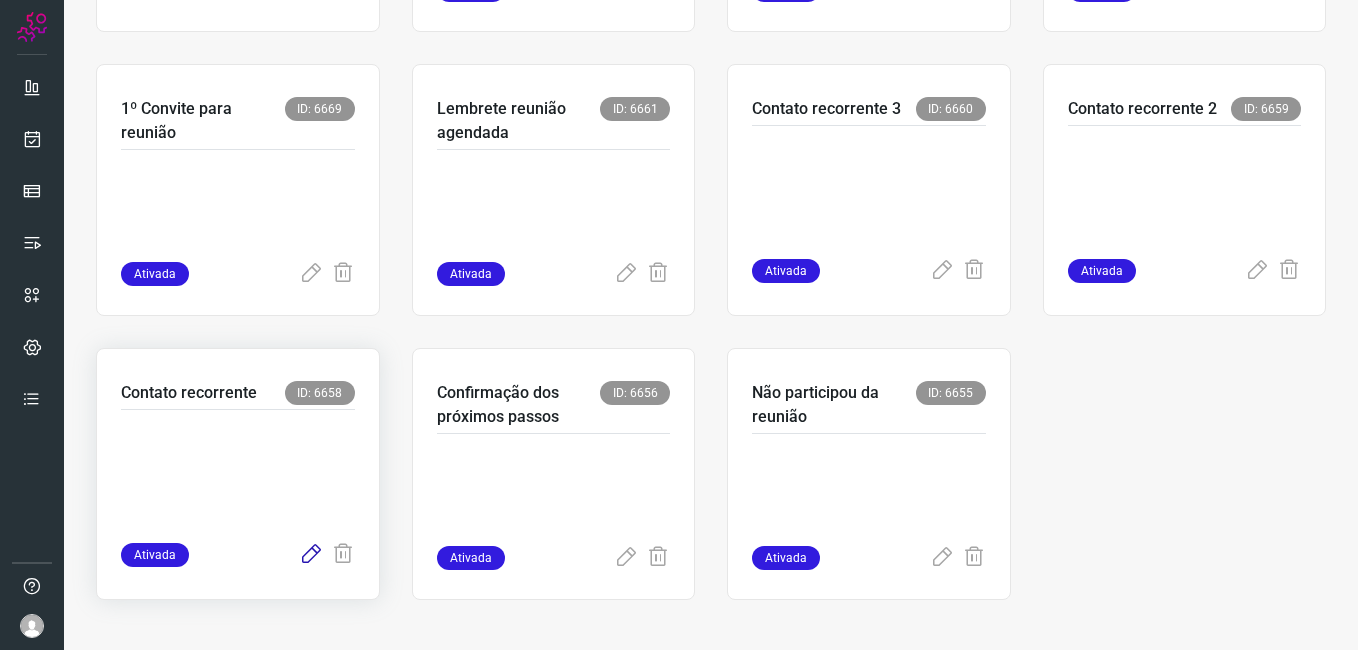click at bounding box center [311, 555] 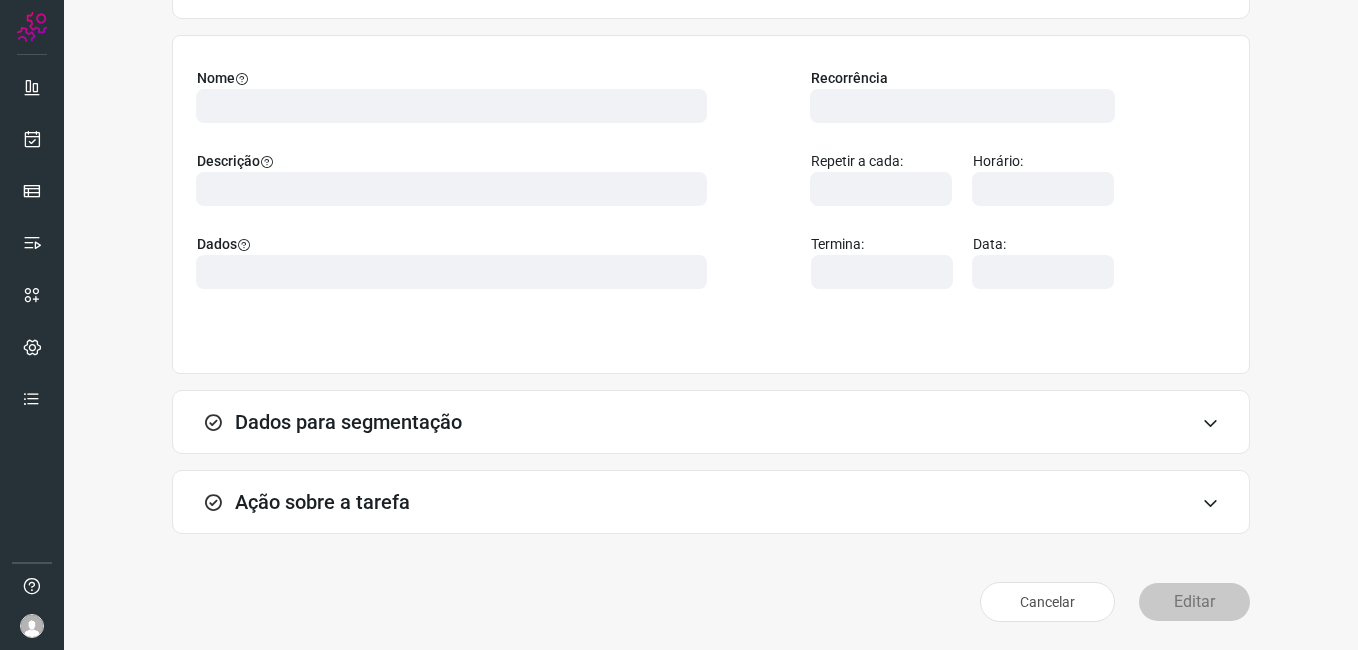 scroll, scrollTop: 131, scrollLeft: 0, axis: vertical 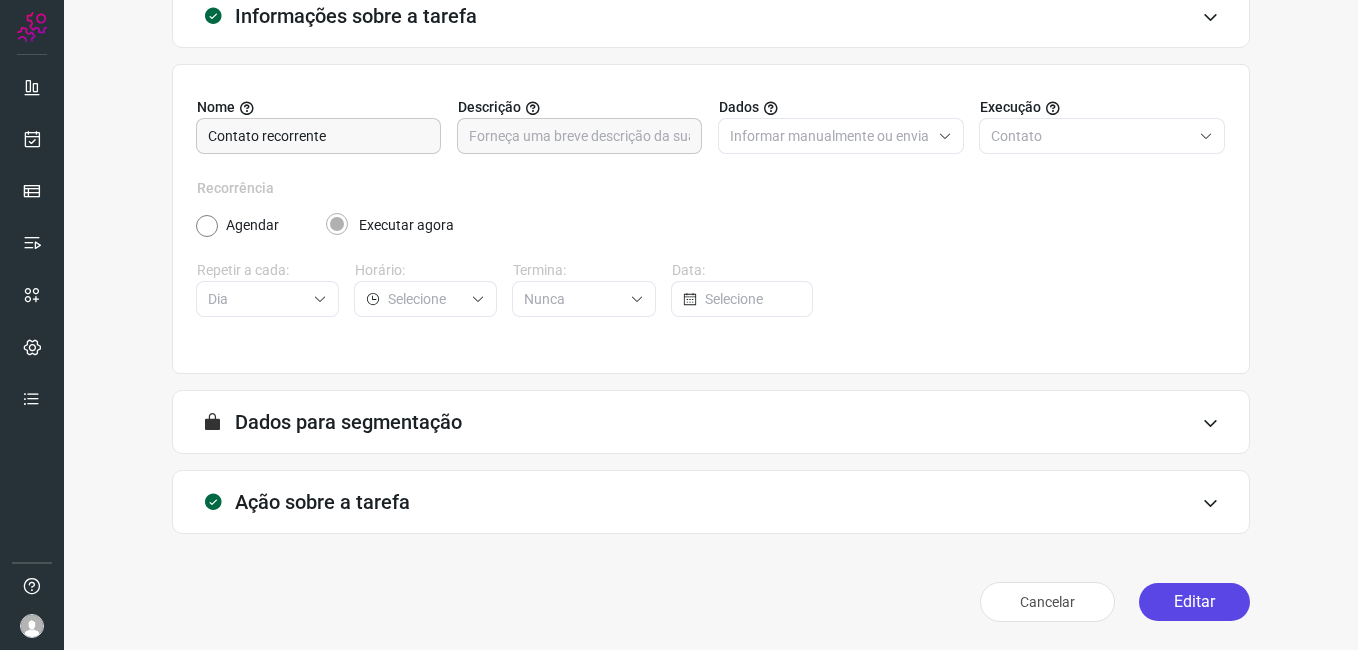 click on "Editar" at bounding box center (1194, 602) 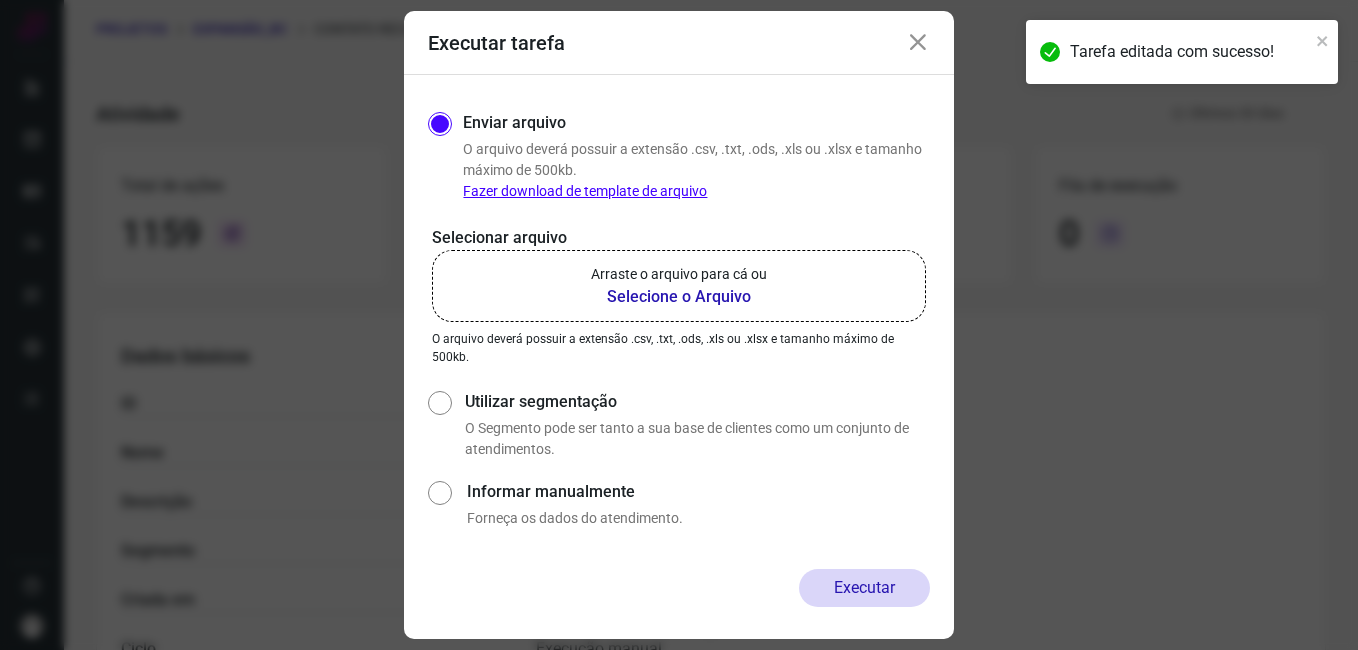scroll, scrollTop: 0, scrollLeft: 0, axis: both 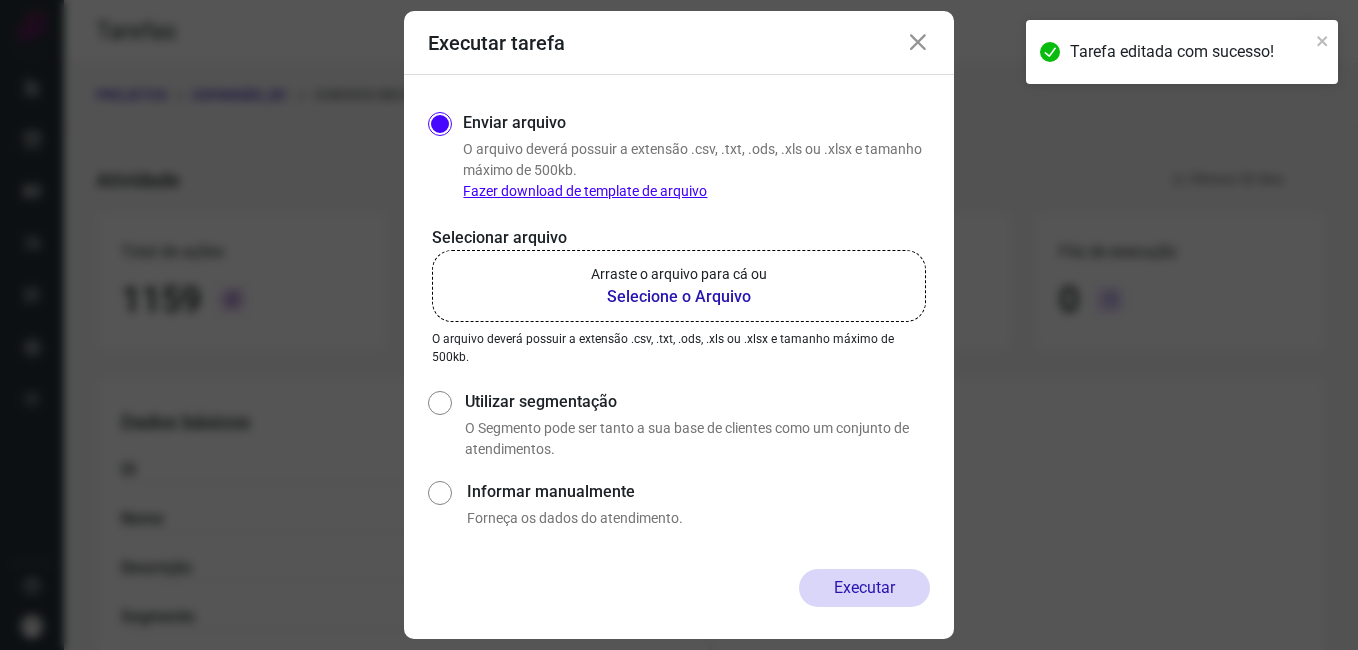 click on "Selecione o Arquivo" at bounding box center (679, 297) 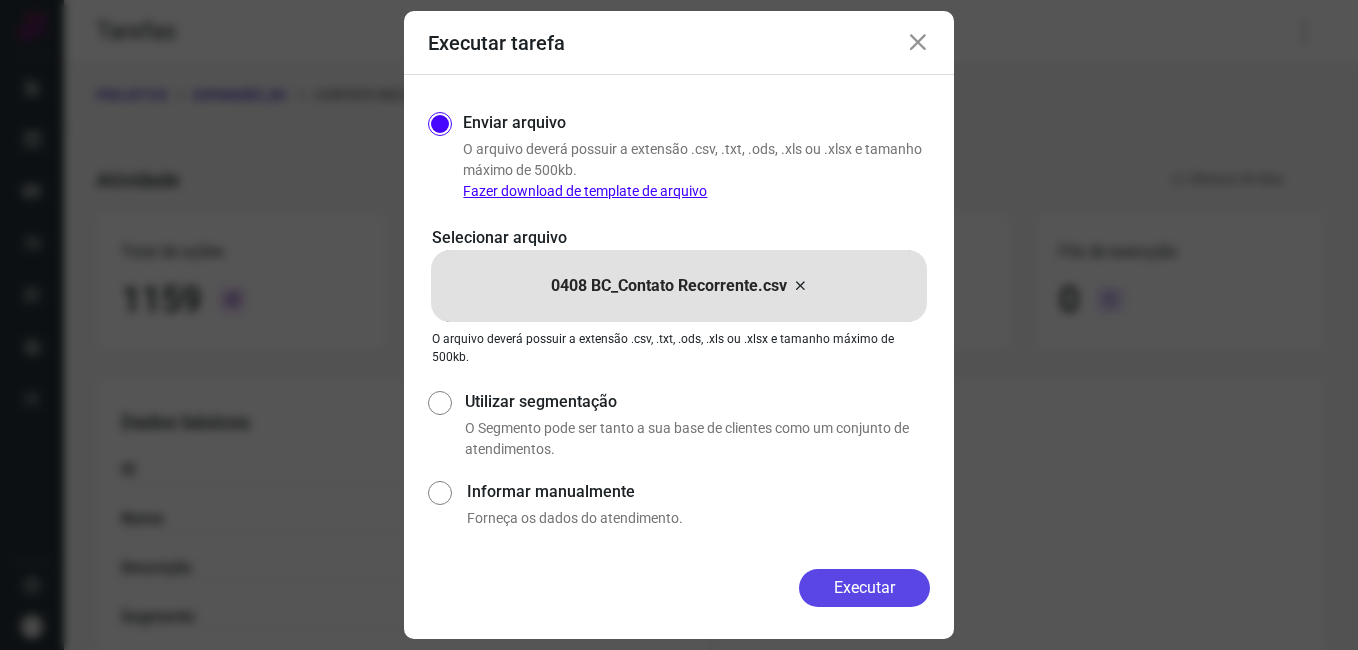click on "Executar" at bounding box center [864, 588] 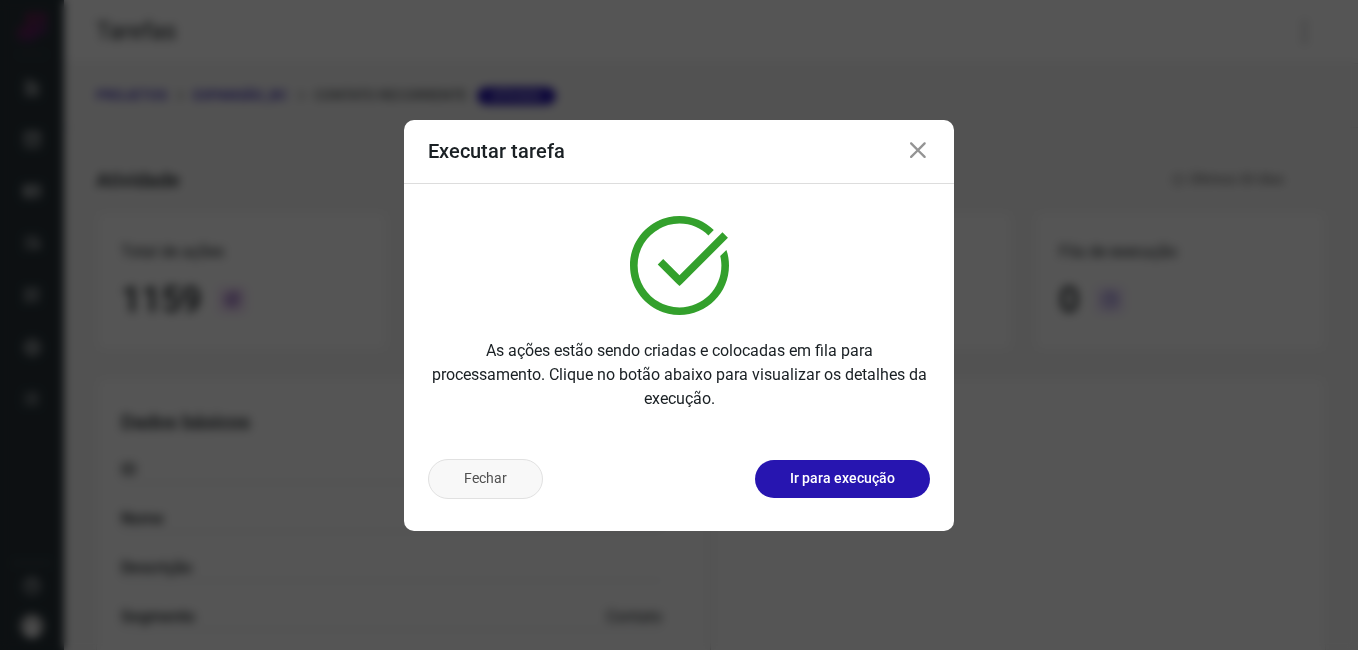 click on "Fechar" at bounding box center (485, 479) 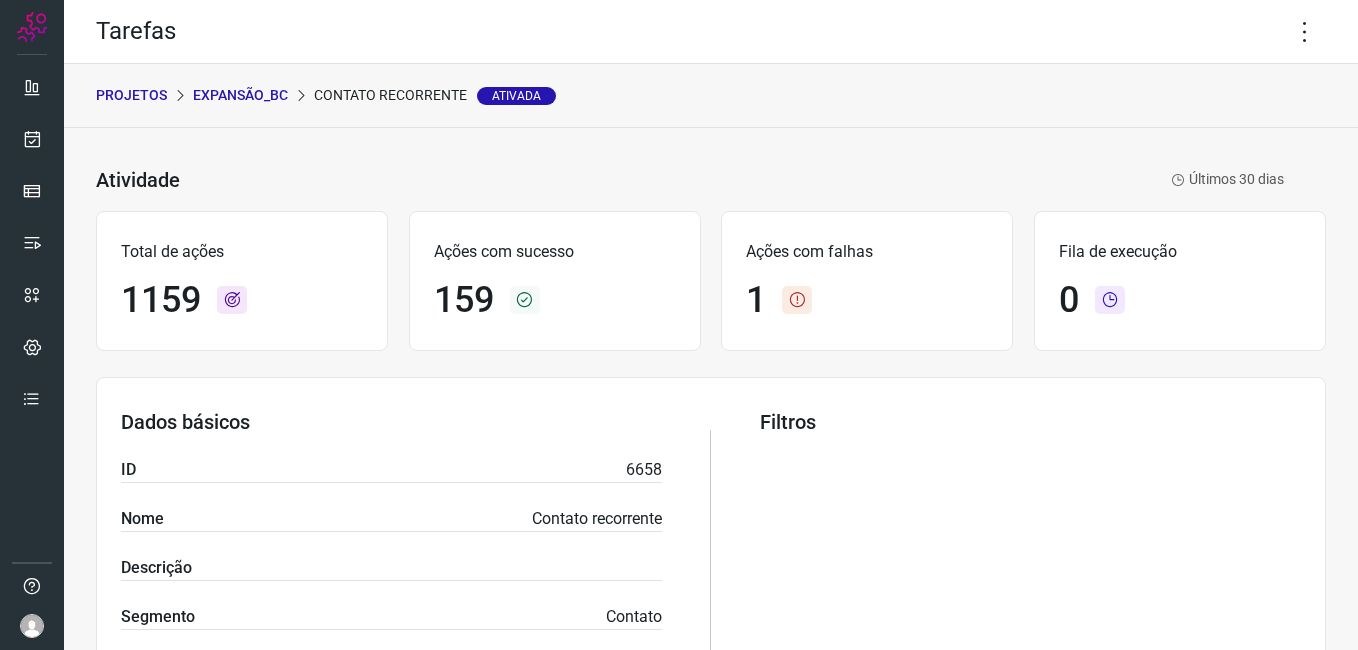 click on "Expansão_BC" at bounding box center [240, 95] 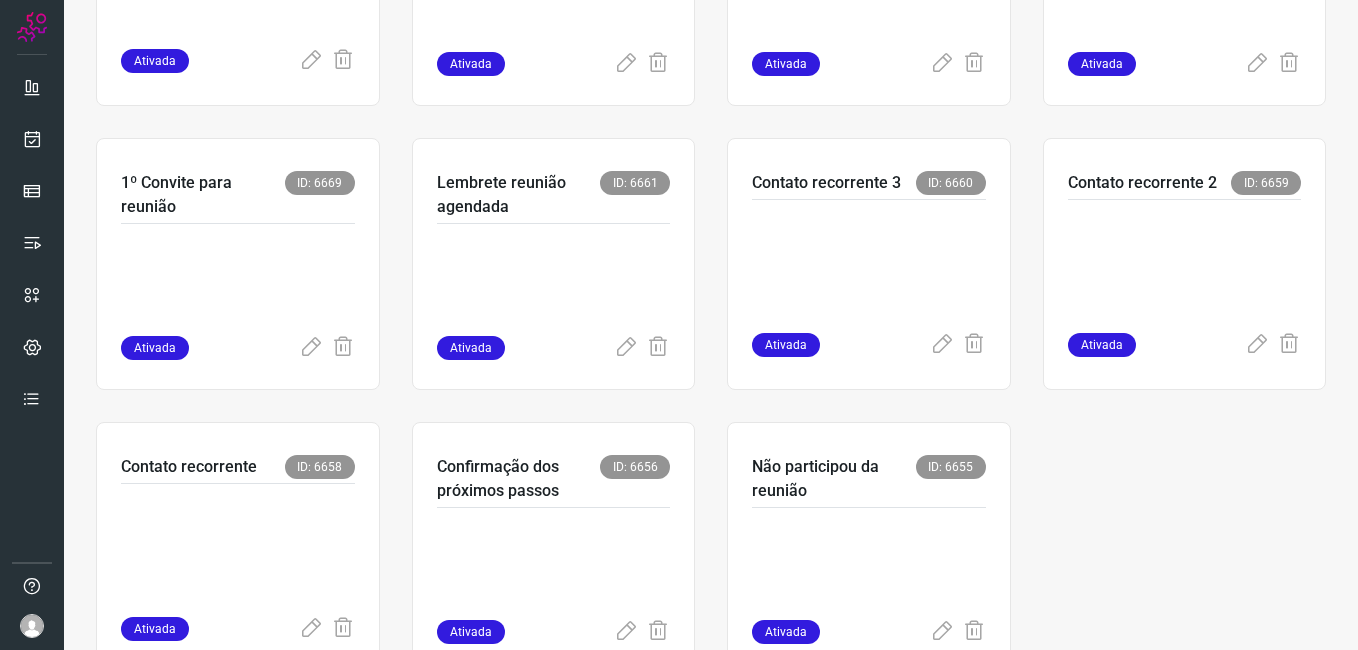 scroll, scrollTop: 595, scrollLeft: 0, axis: vertical 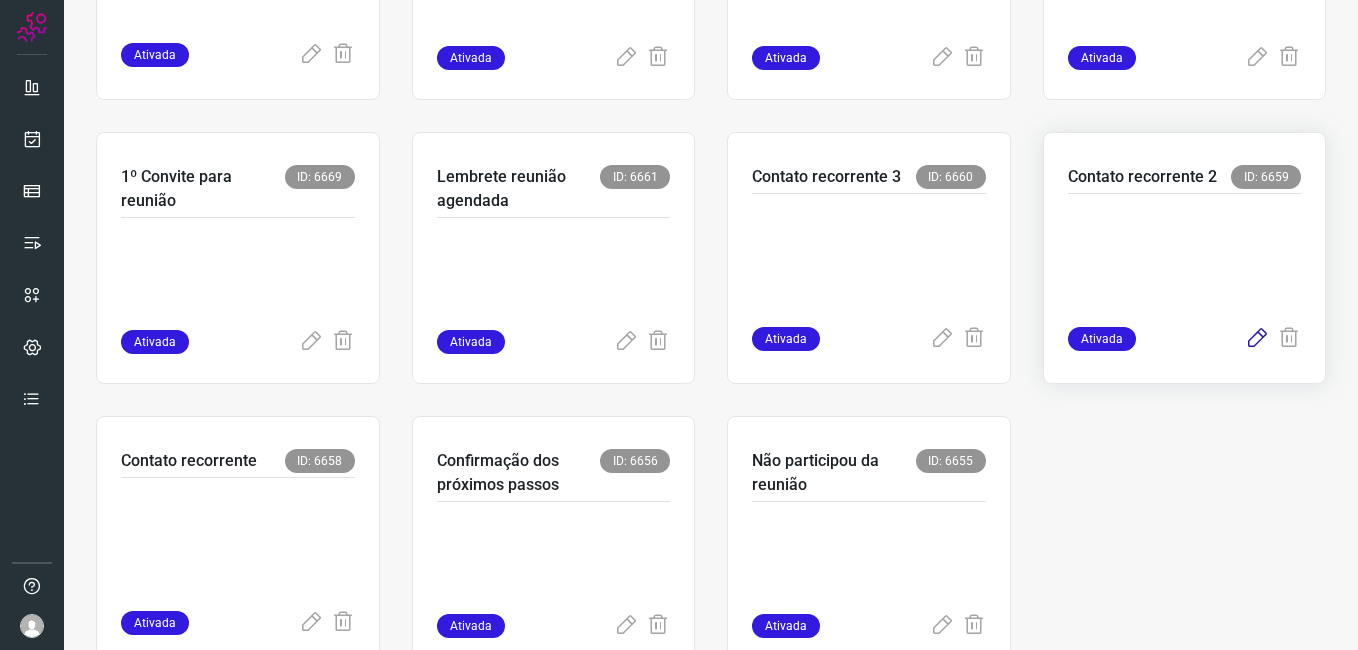 click at bounding box center (1257, 339) 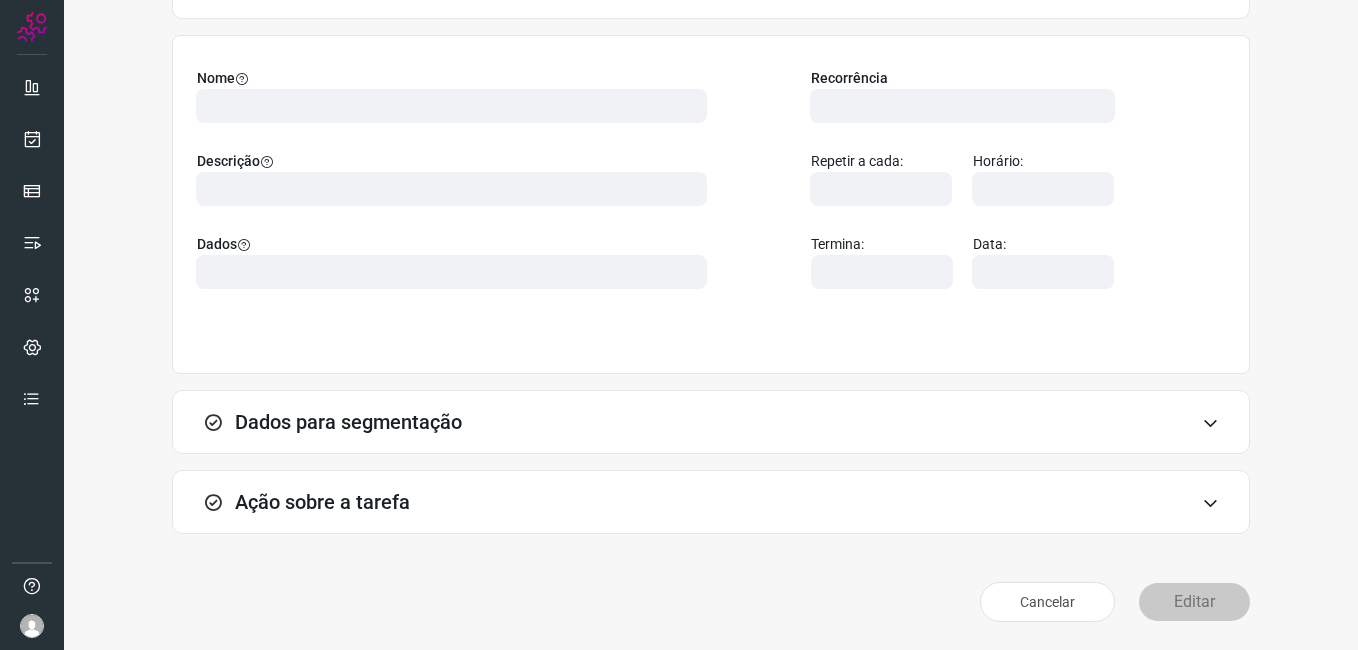 scroll, scrollTop: 131, scrollLeft: 0, axis: vertical 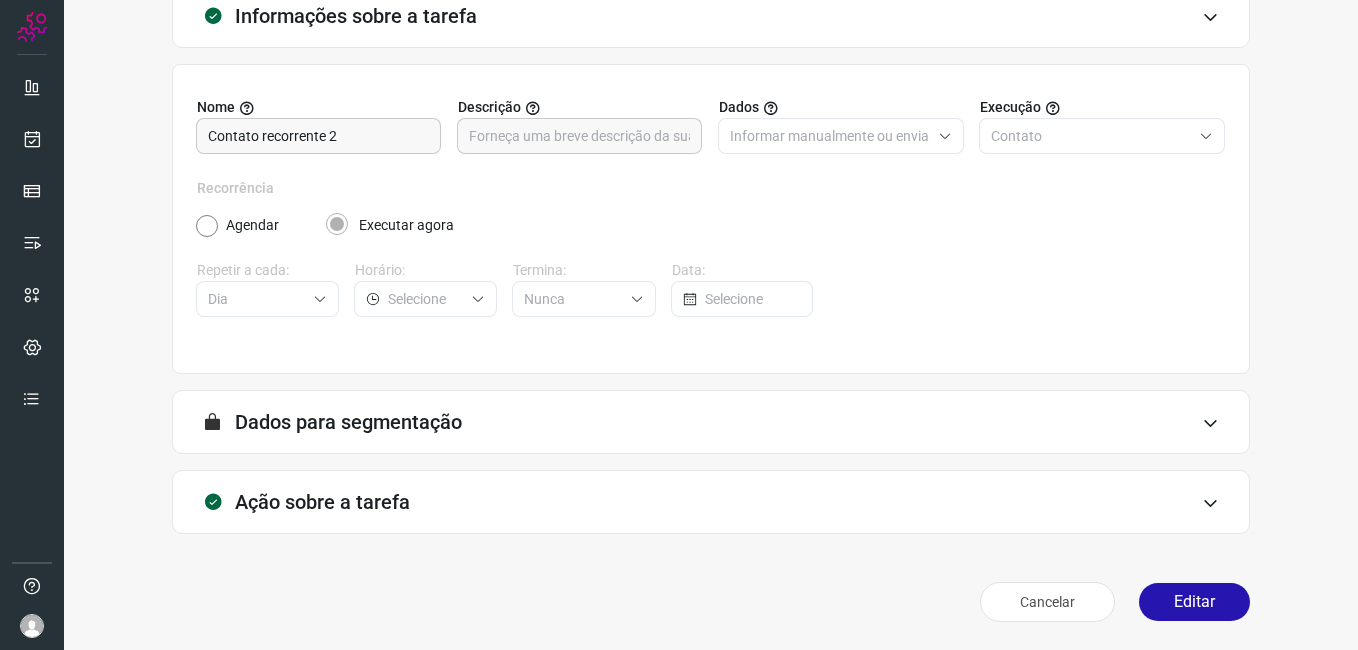 click on "Editar" at bounding box center (1194, 602) 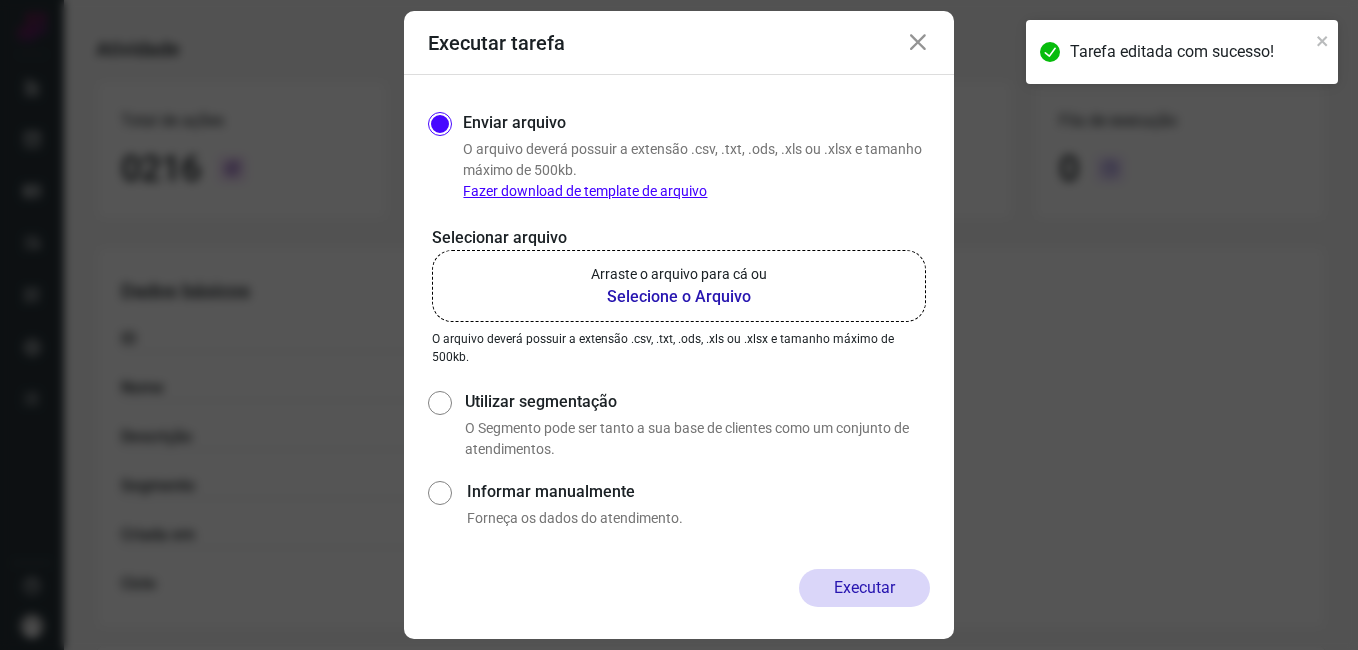 click on "Selecione o Arquivo" at bounding box center [679, 297] 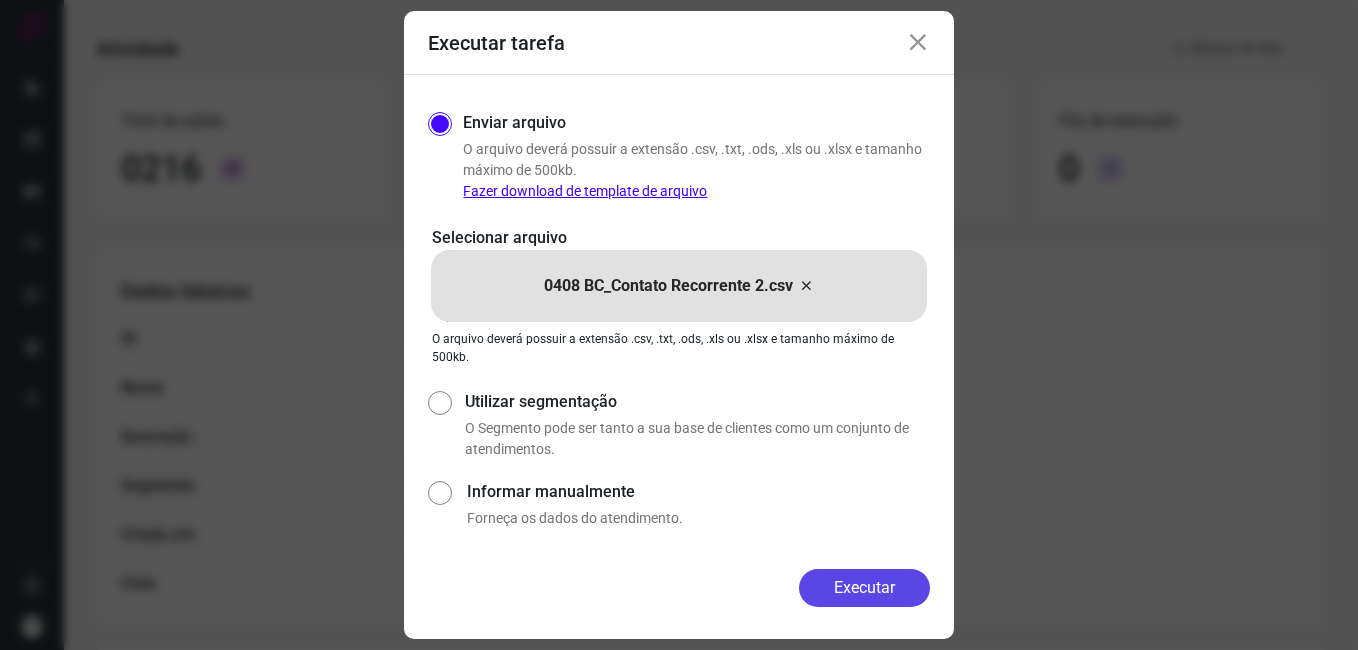 click on "Executar" at bounding box center [864, 588] 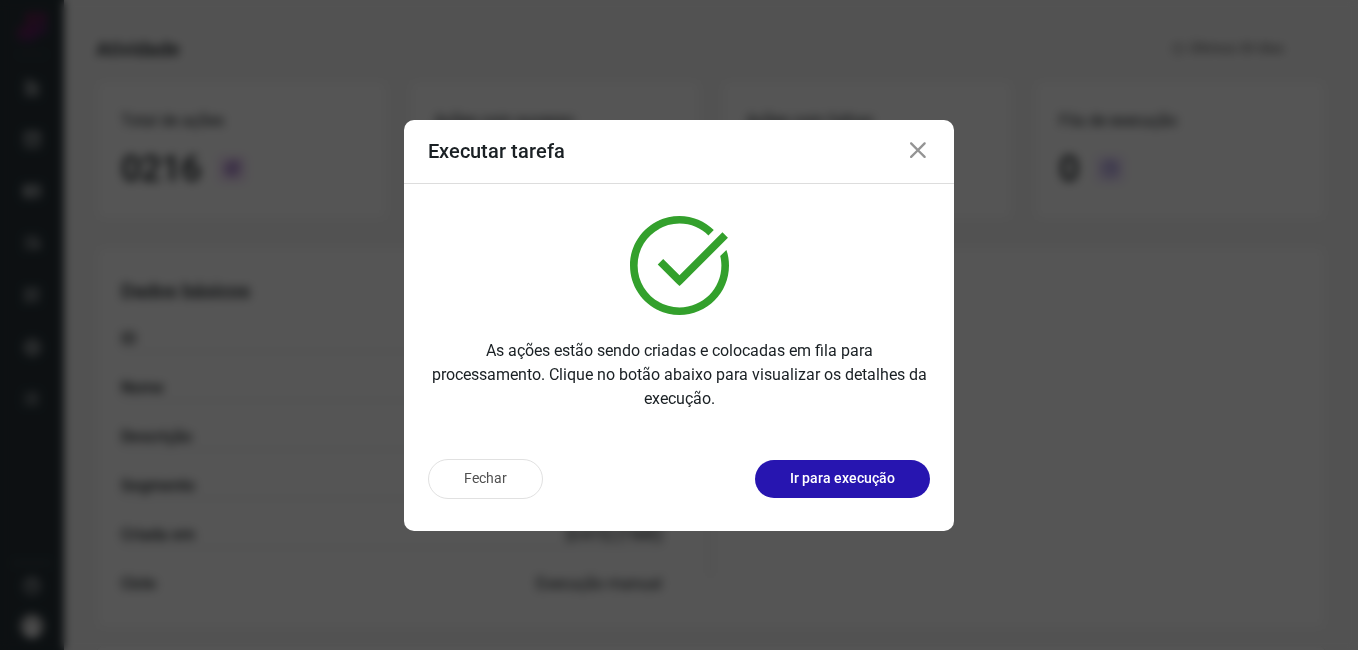 click on "Fechar" at bounding box center (485, 479) 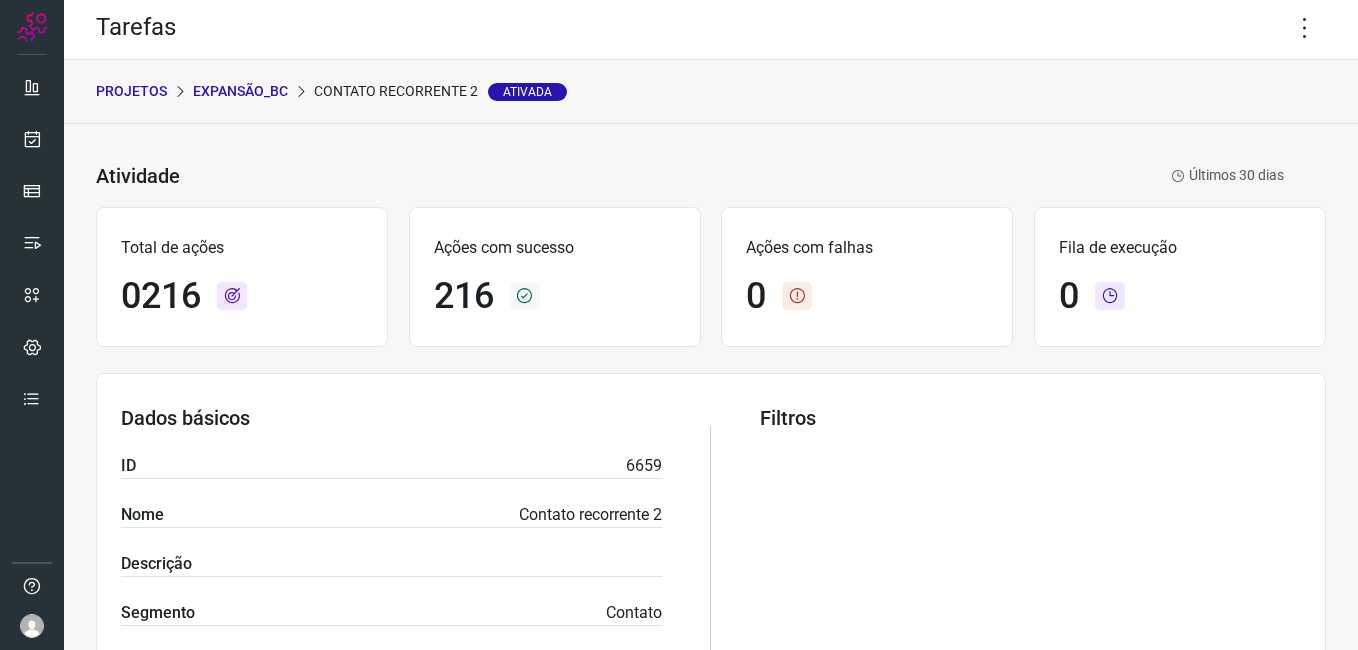 scroll, scrollTop: 0, scrollLeft: 0, axis: both 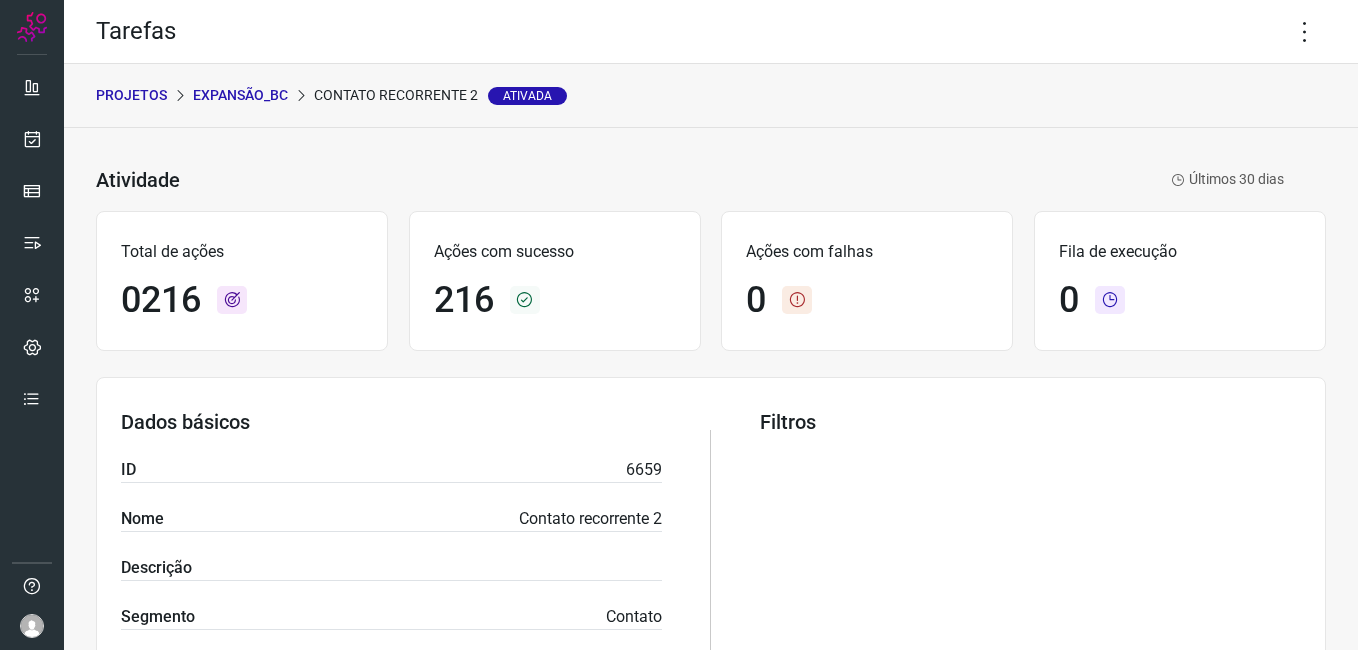 click on "Expansão_BC" at bounding box center (240, 95) 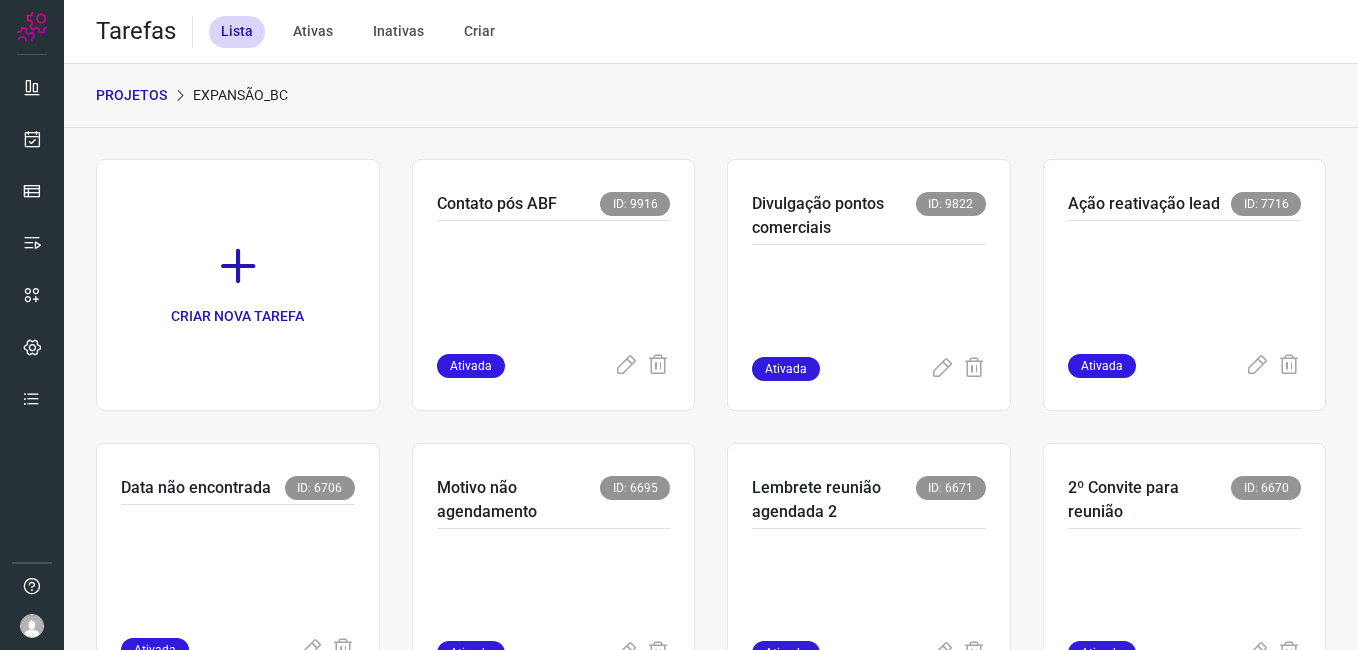 scroll, scrollTop: 500, scrollLeft: 0, axis: vertical 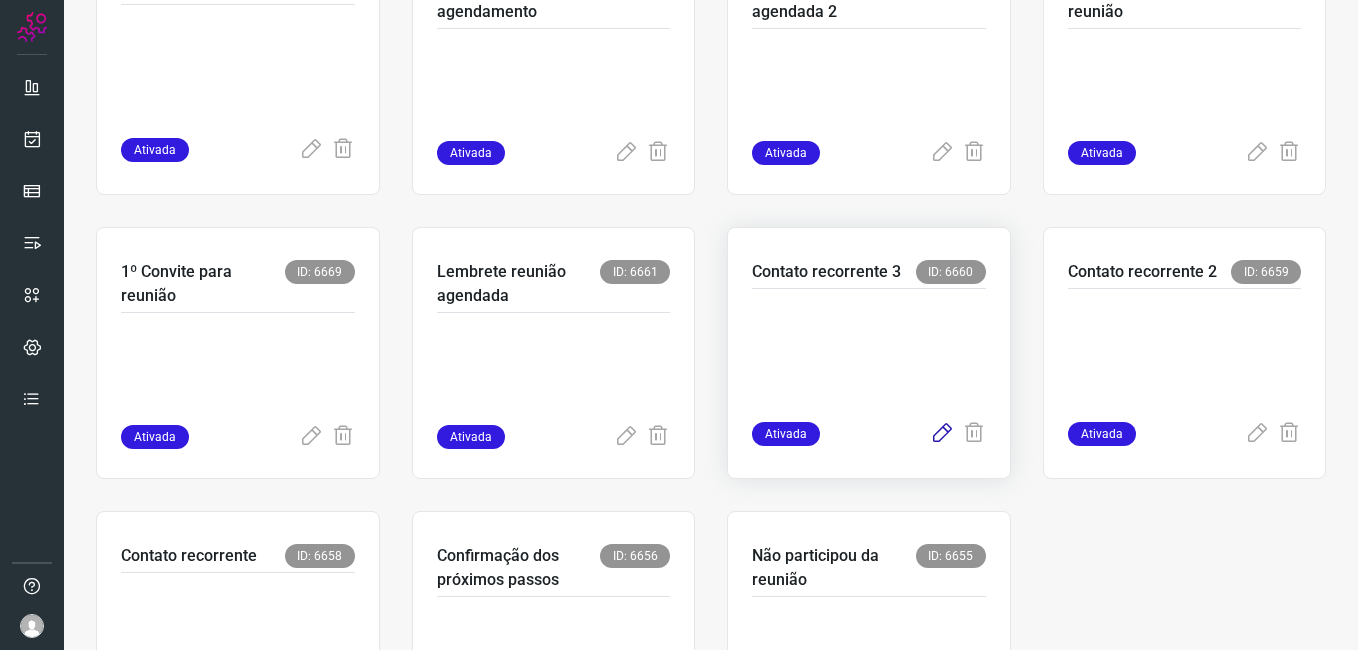 click at bounding box center [942, 434] 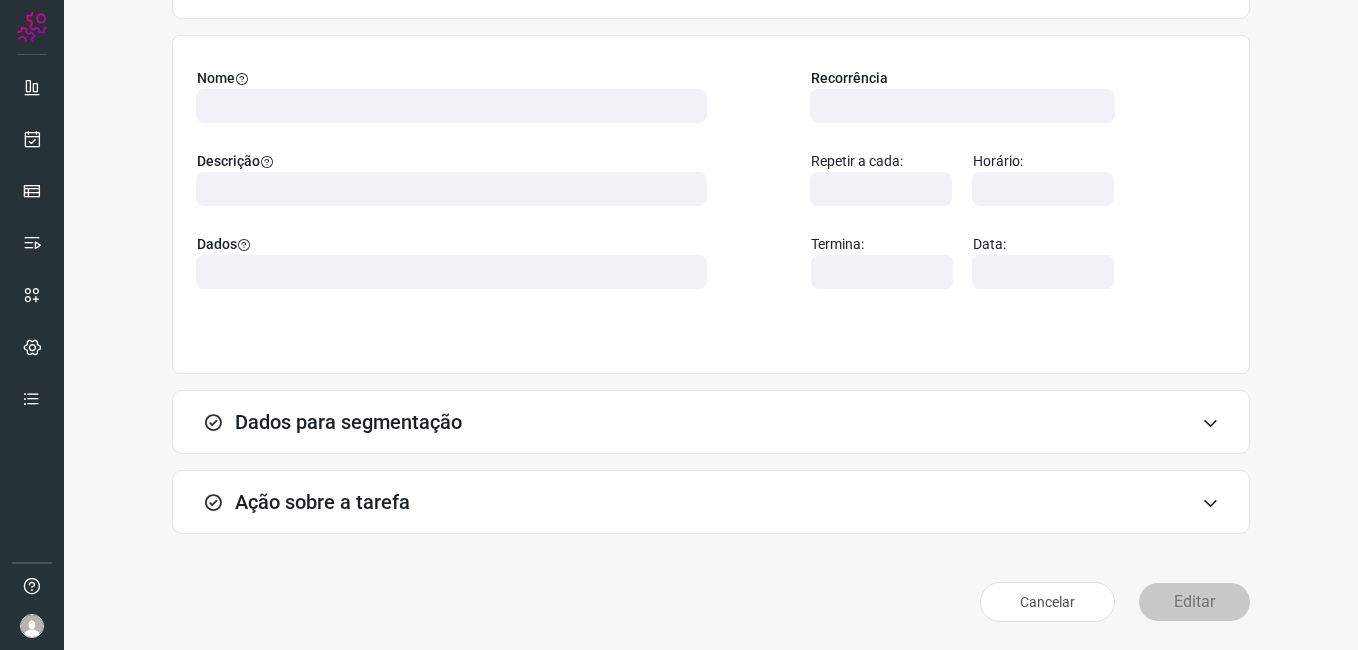 scroll, scrollTop: 131, scrollLeft: 0, axis: vertical 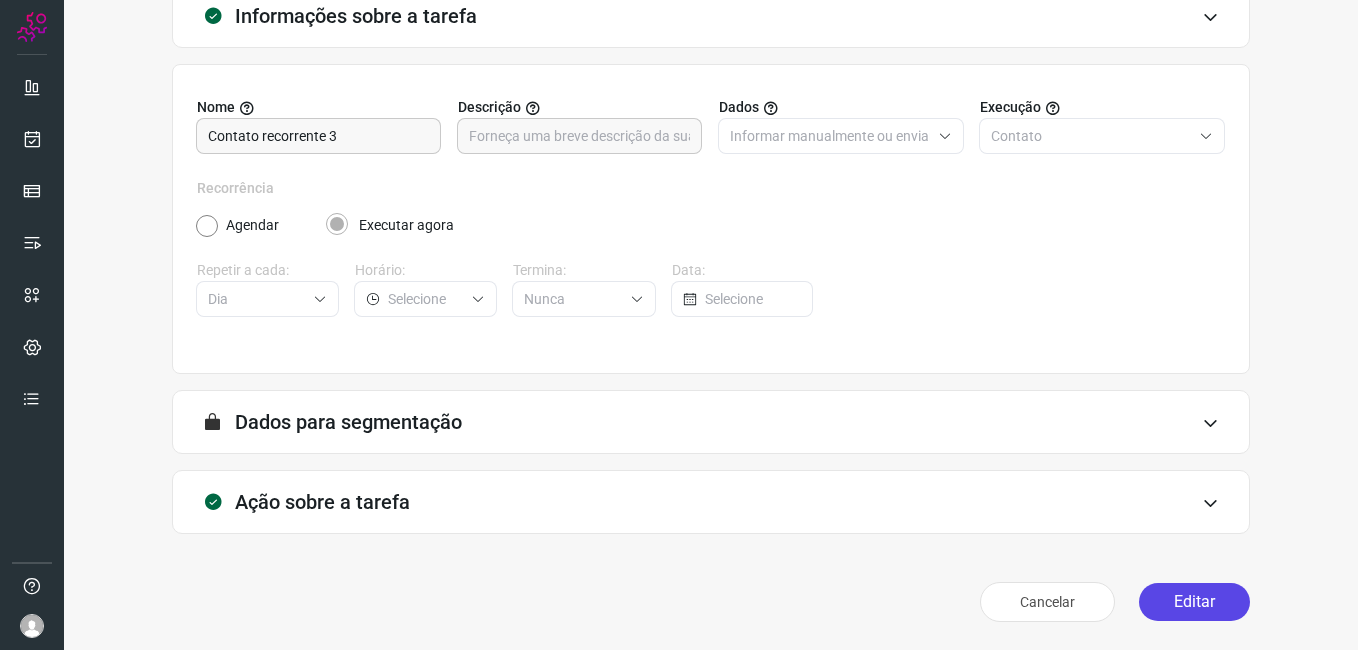 click on "Editar" at bounding box center (1194, 602) 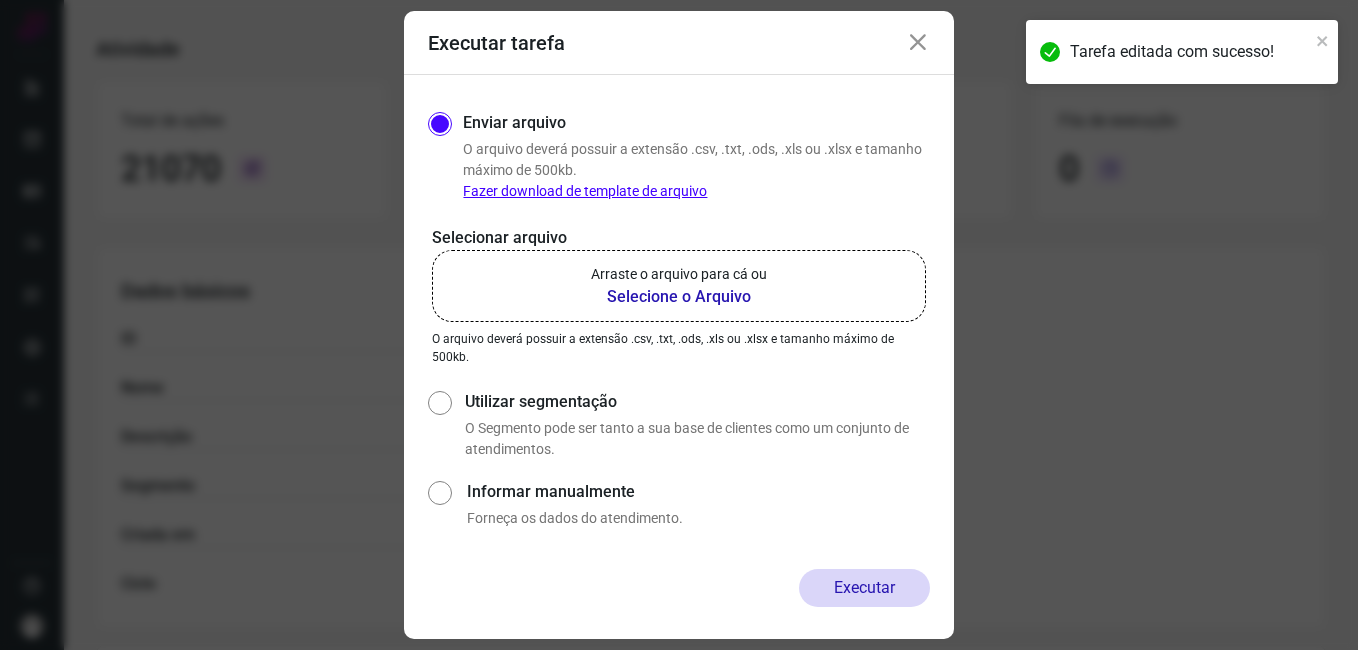 click on "Selecione o Arquivo" at bounding box center [679, 297] 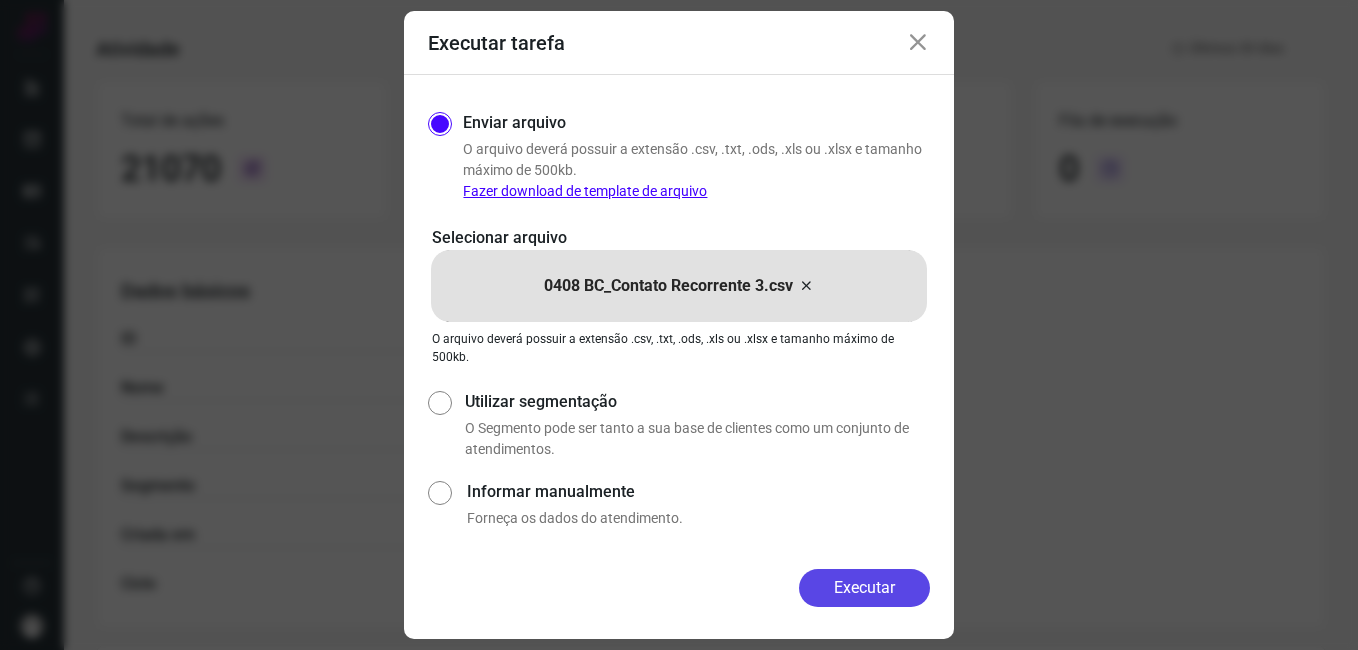 click on "Executar" at bounding box center [864, 588] 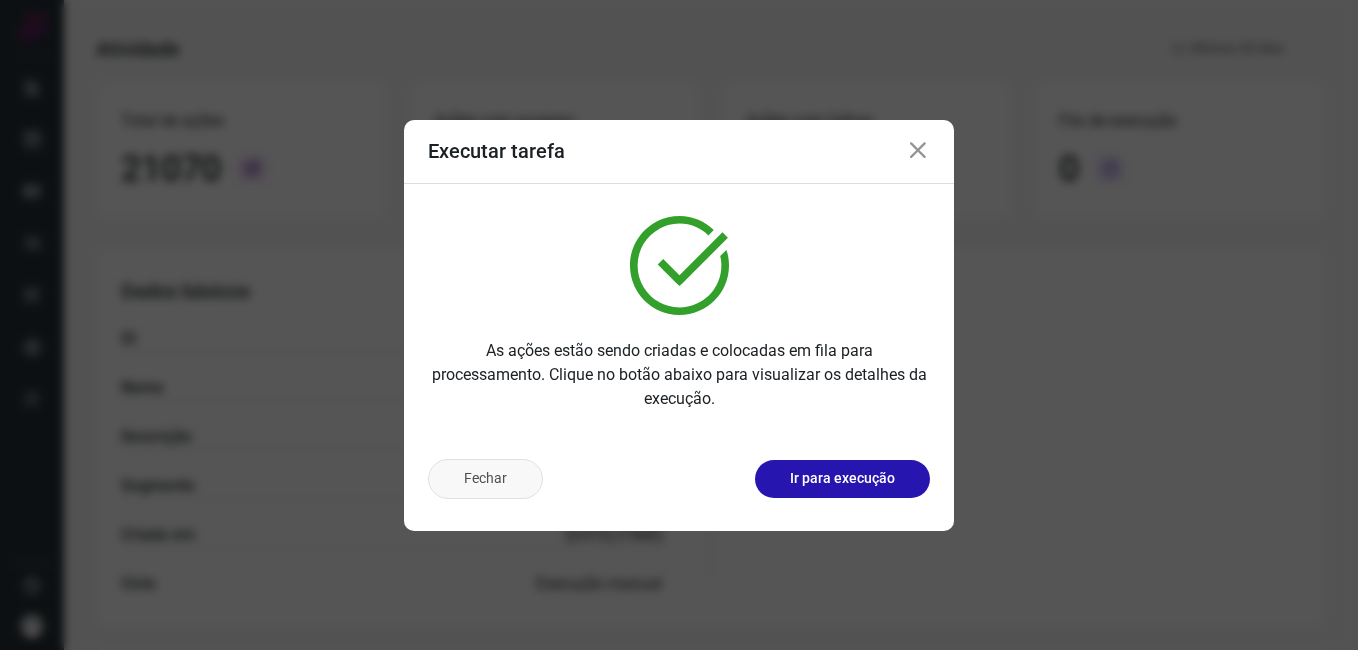 click on "Fechar" at bounding box center [485, 479] 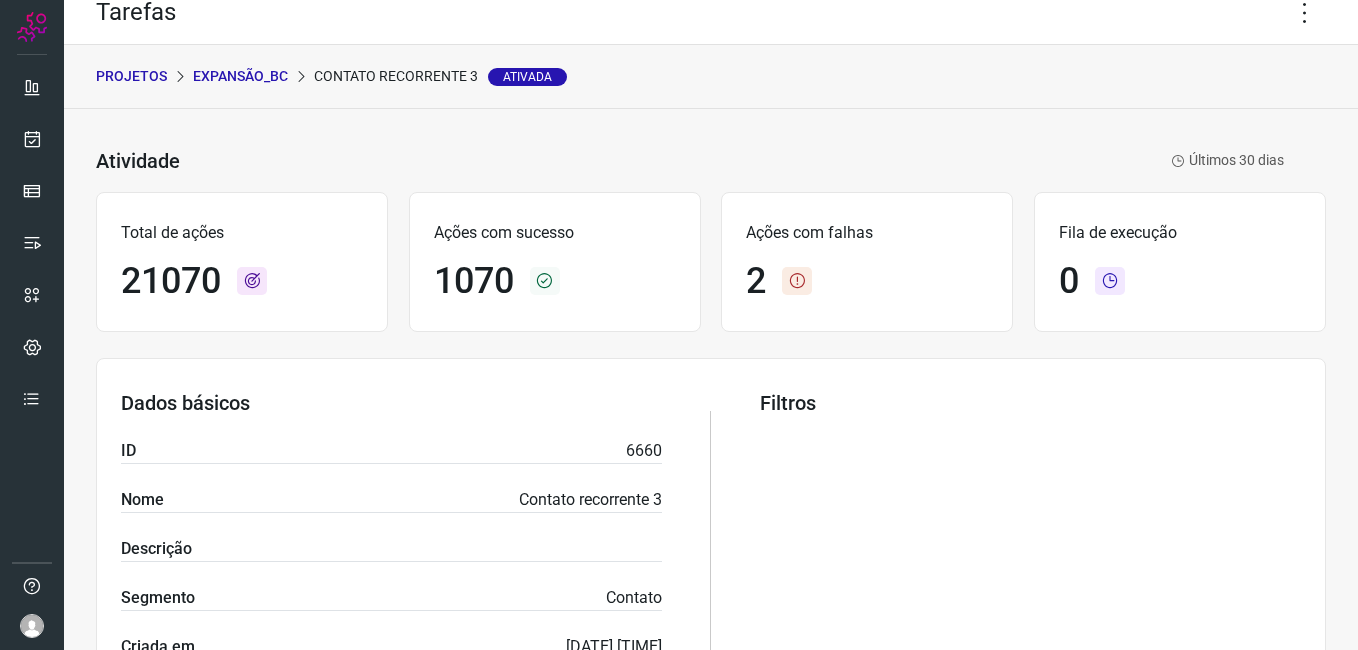 scroll, scrollTop: 0, scrollLeft: 0, axis: both 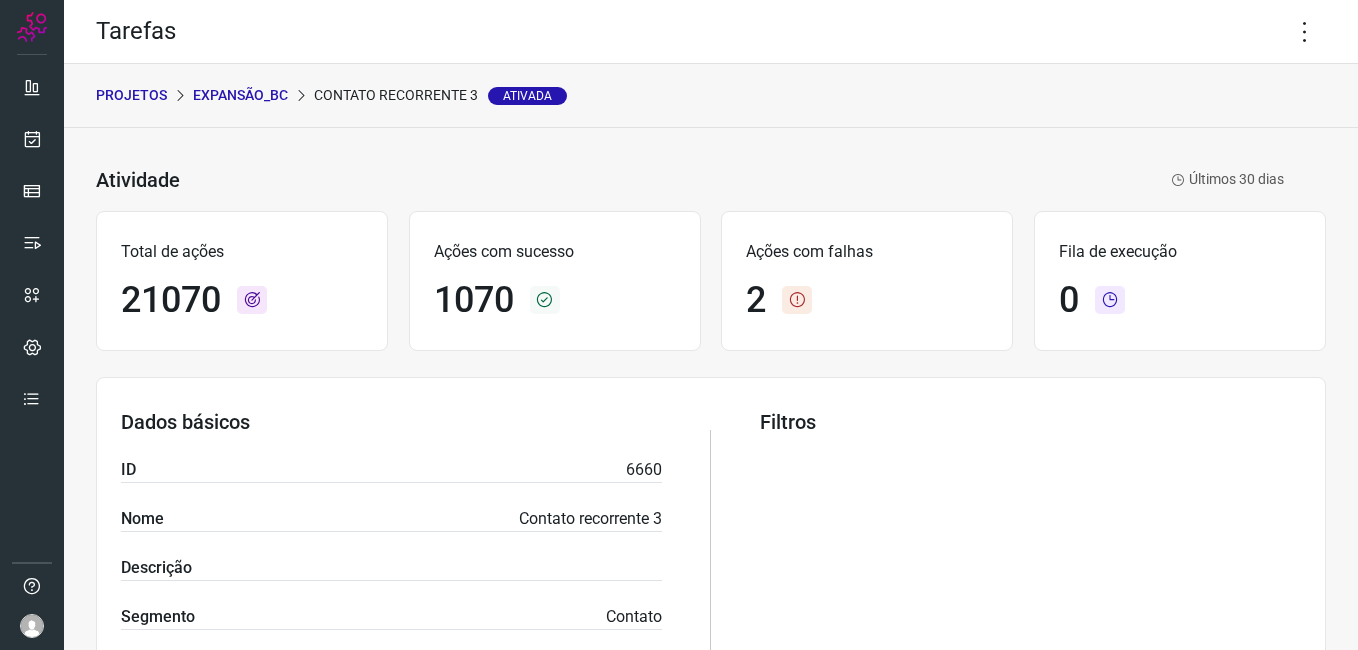 click on "Expansão_BC" at bounding box center (240, 95) 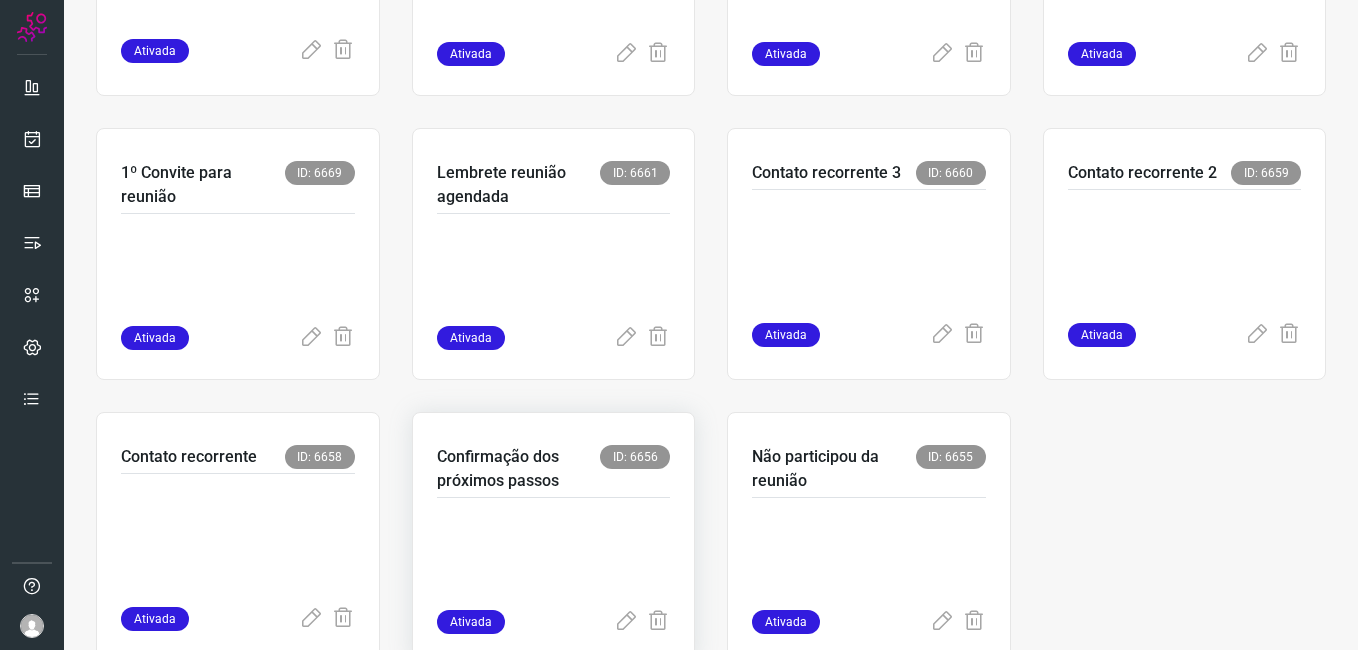 scroll, scrollTop: 600, scrollLeft: 0, axis: vertical 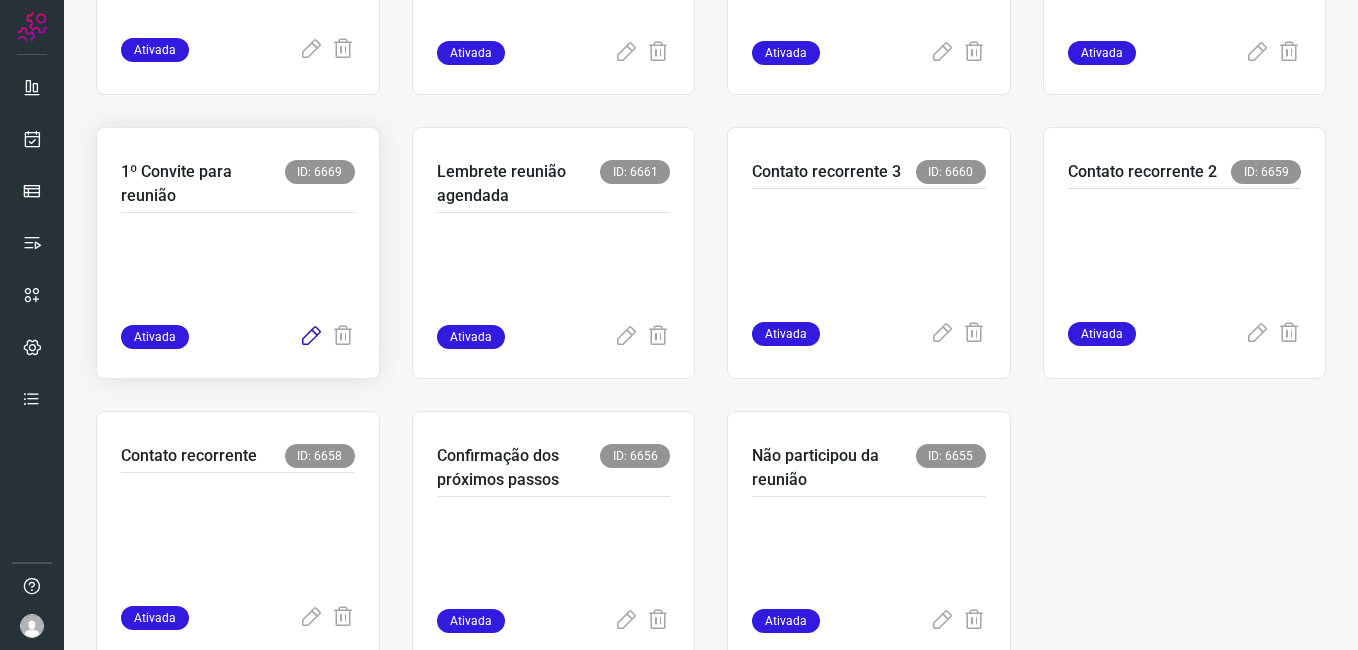click at bounding box center (311, 337) 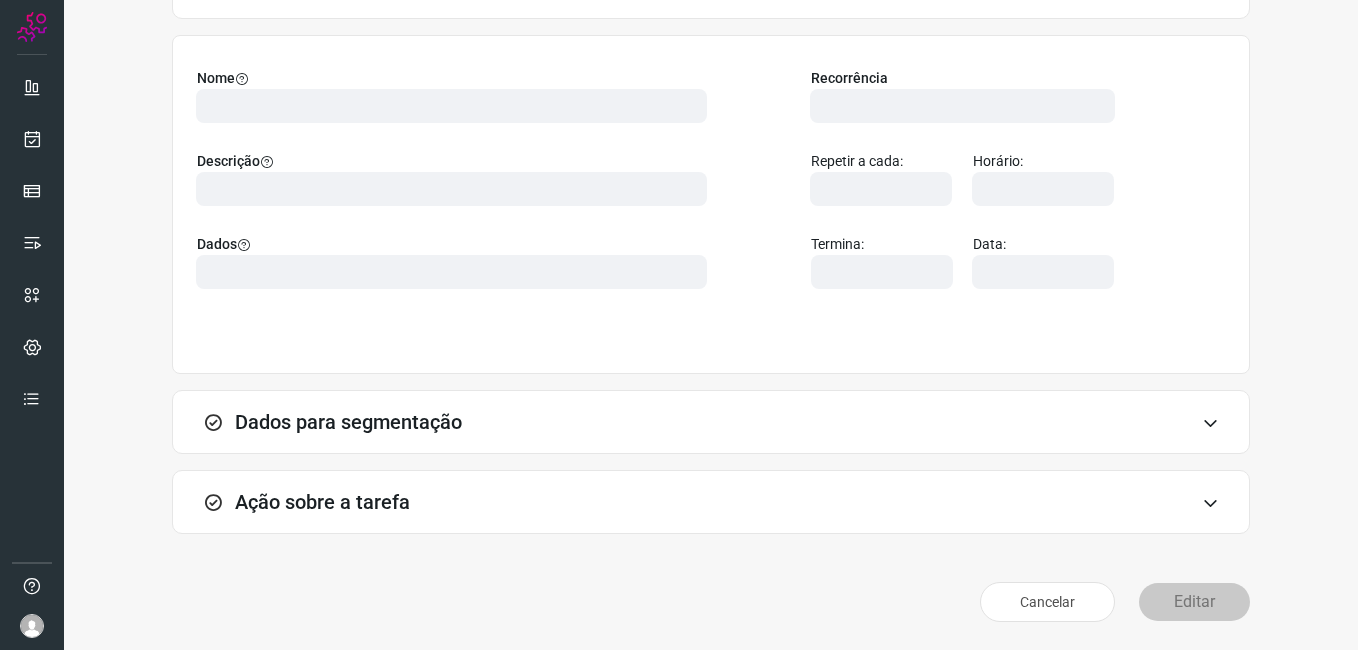 scroll, scrollTop: 131, scrollLeft: 0, axis: vertical 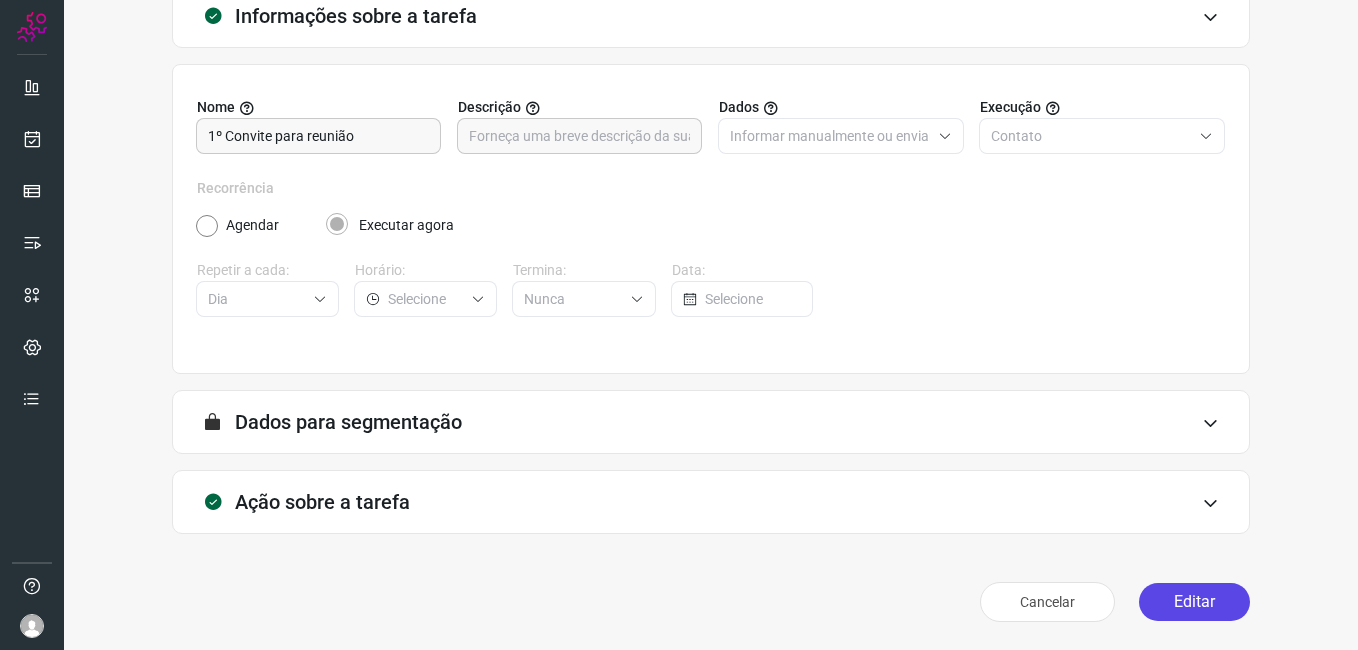 click on "Editar" at bounding box center [1194, 602] 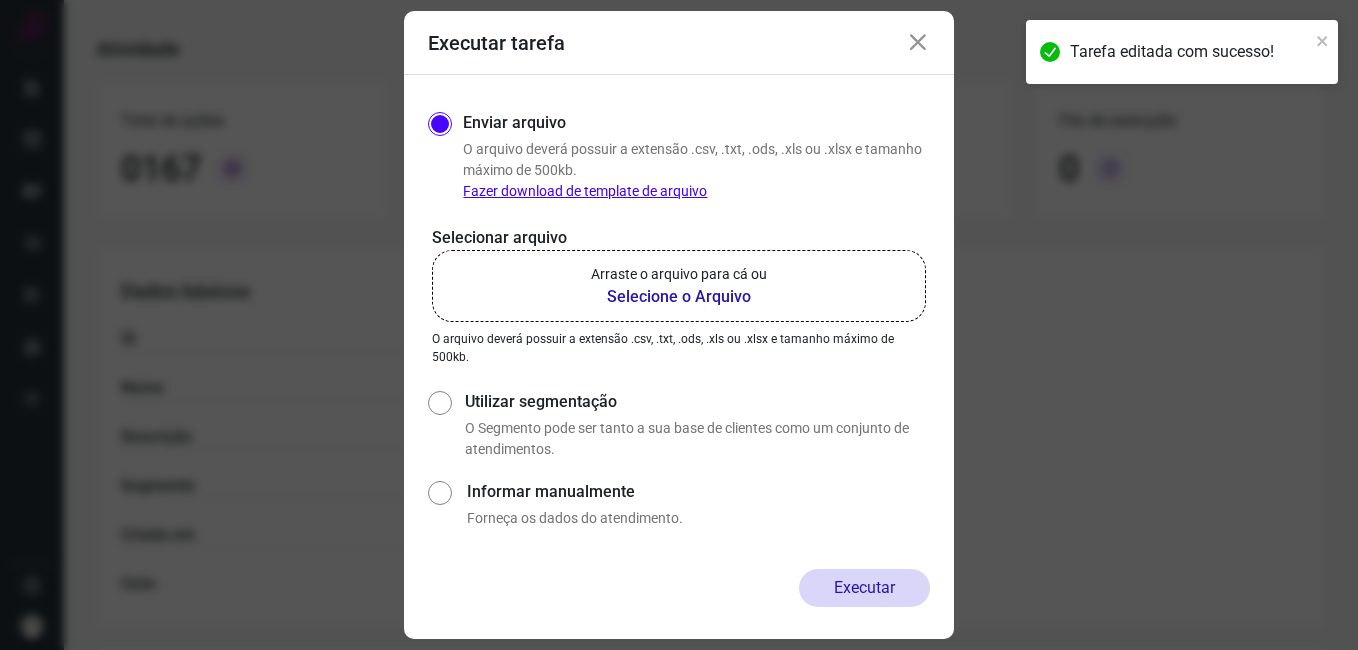 click on "Selecione o Arquivo" at bounding box center [679, 297] 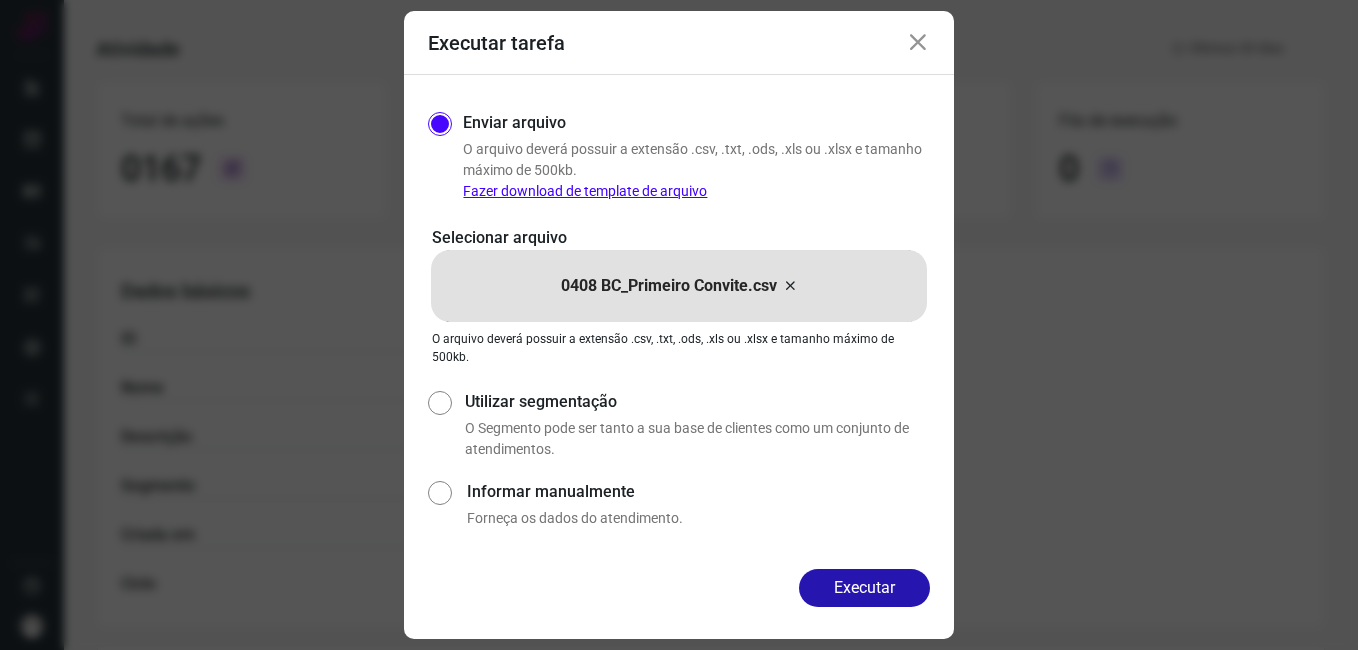 click on "Executar" at bounding box center (864, 588) 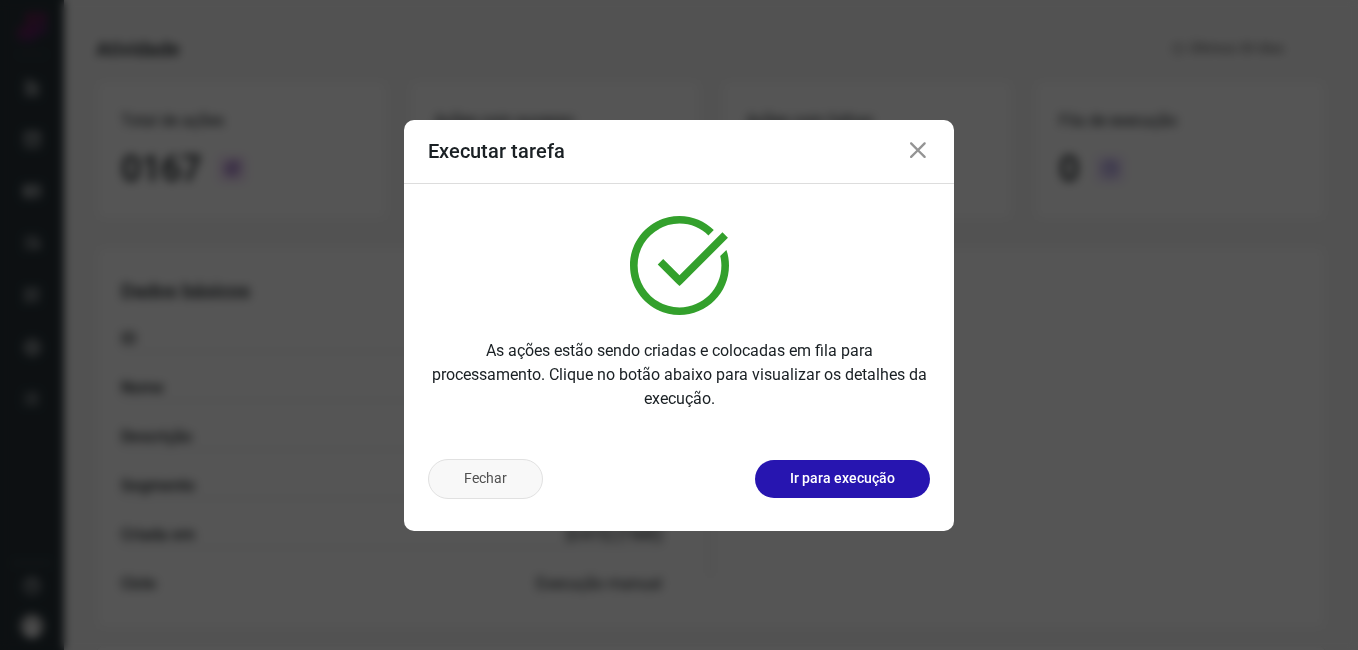 click on "Fechar" at bounding box center [485, 479] 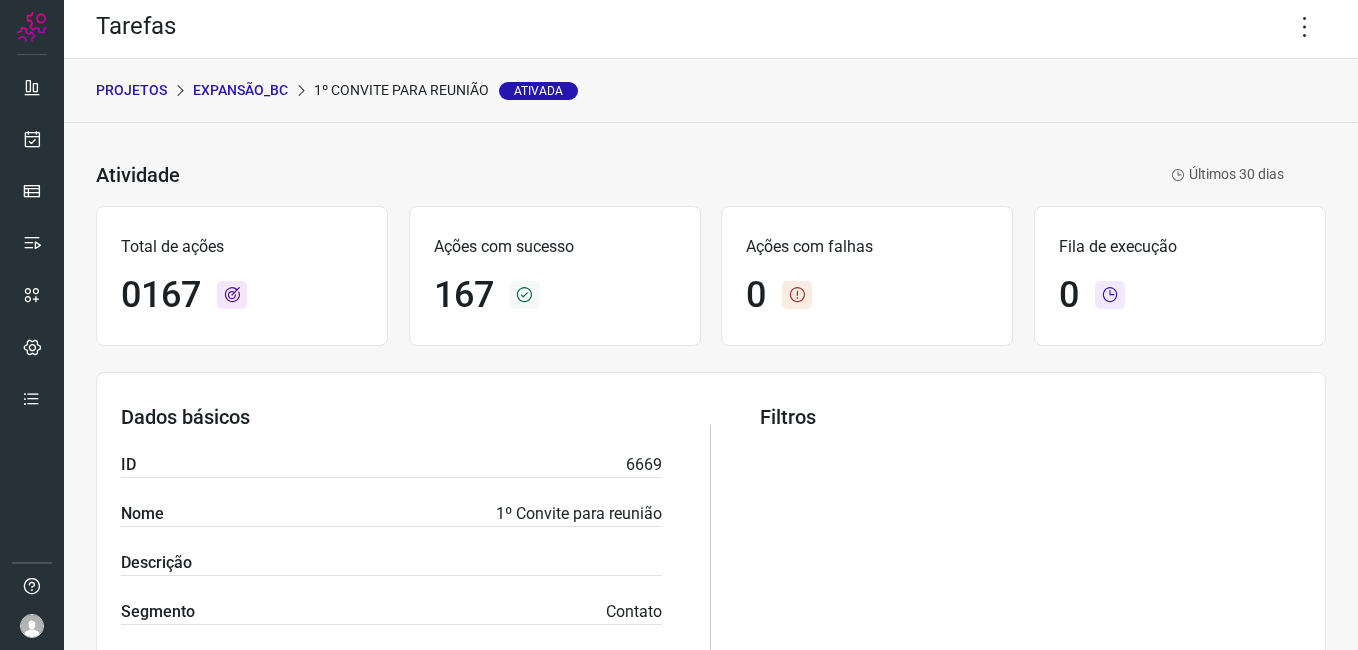 scroll, scrollTop: 0, scrollLeft: 0, axis: both 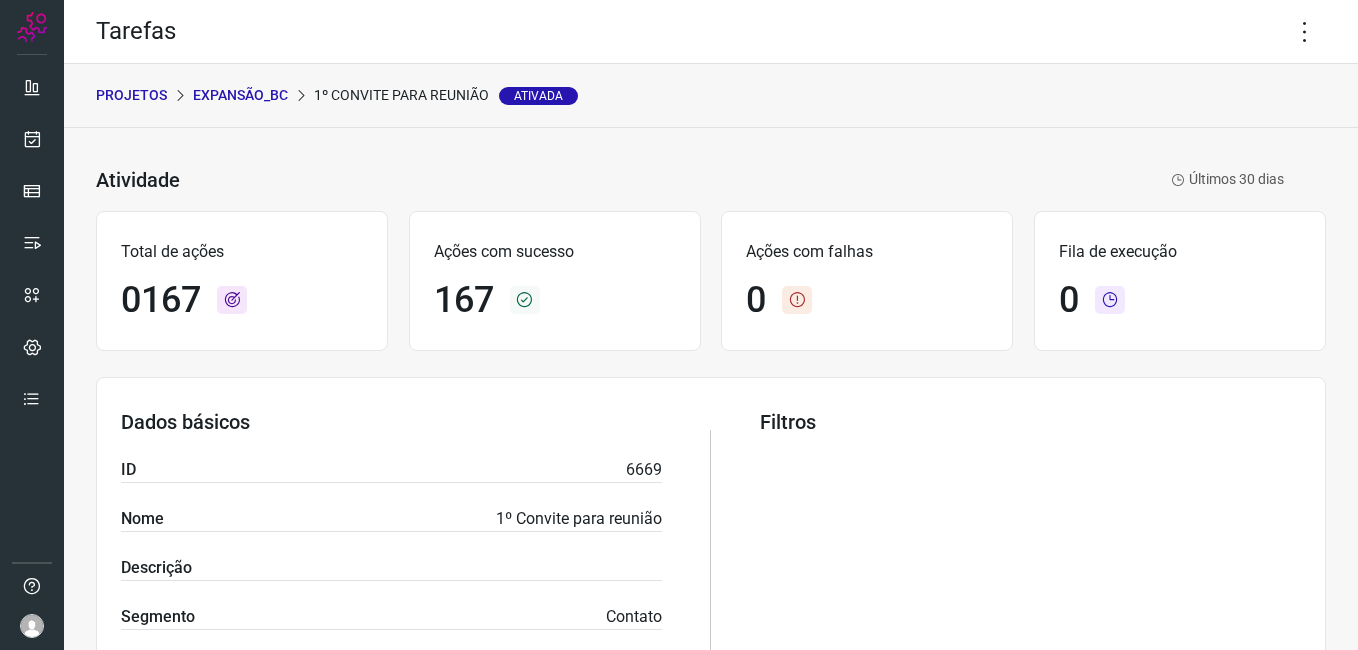 click on "Expansão_BC" at bounding box center [240, 95] 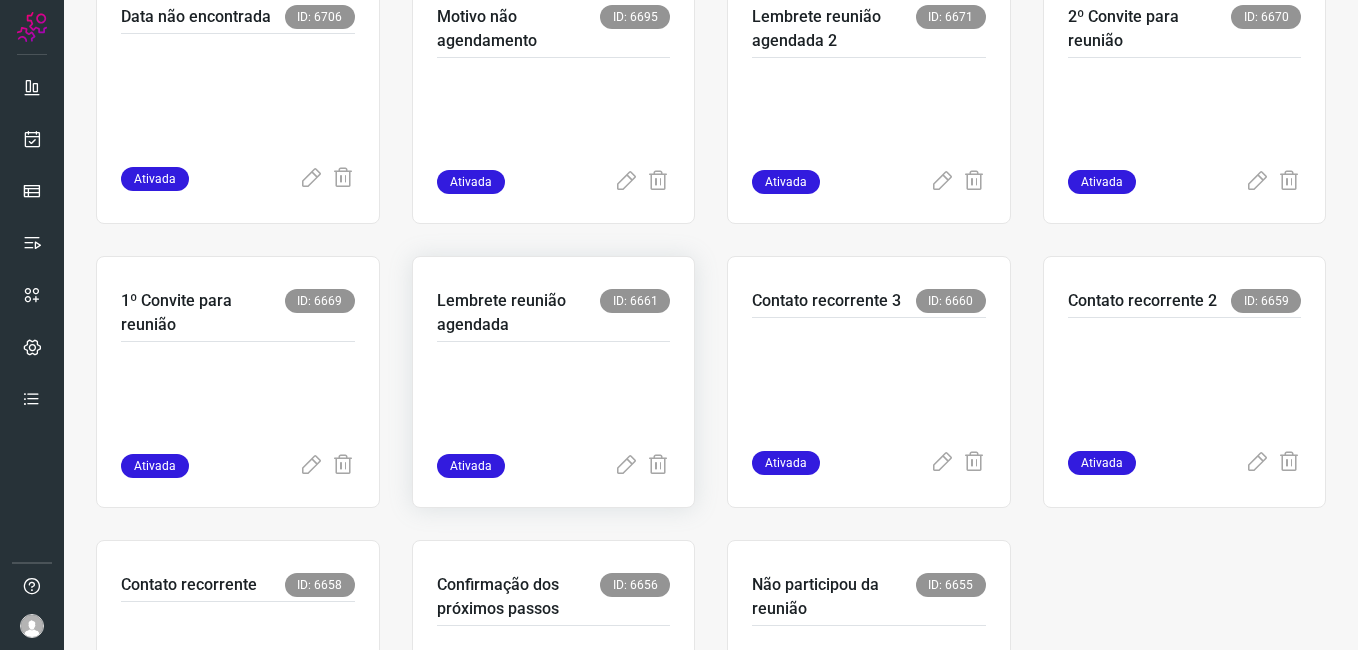 scroll, scrollTop: 663, scrollLeft: 0, axis: vertical 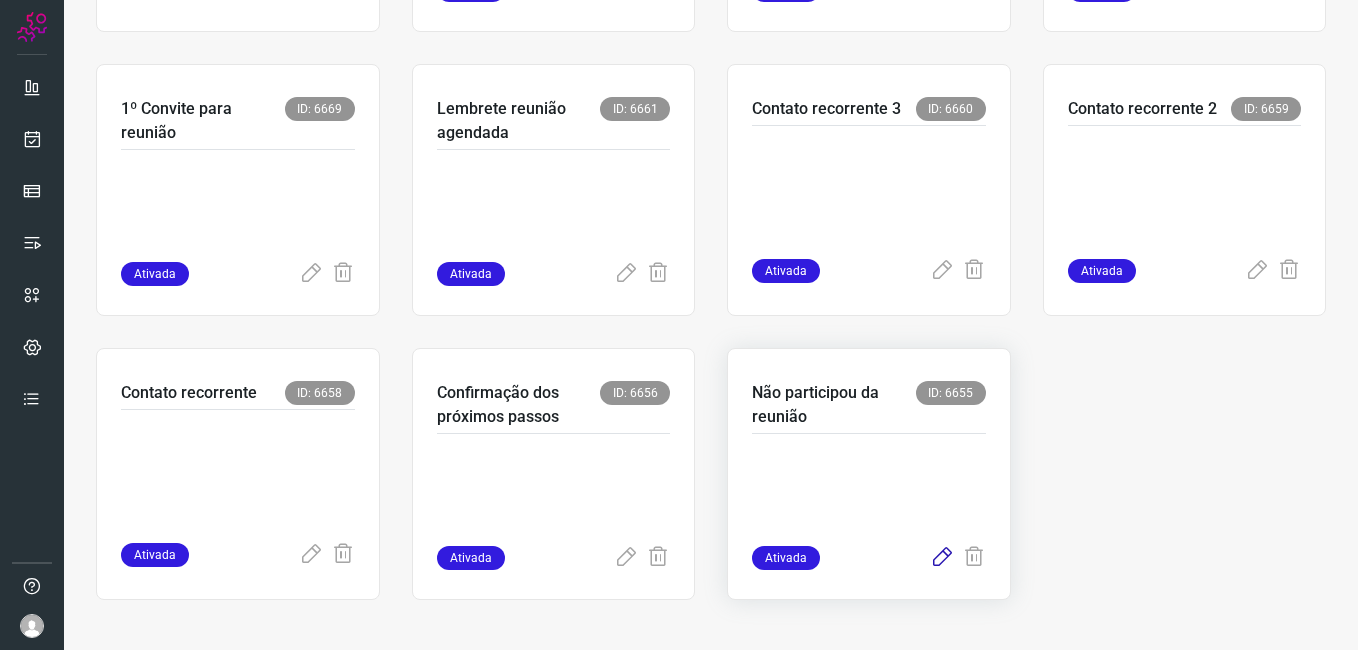 click at bounding box center [942, 558] 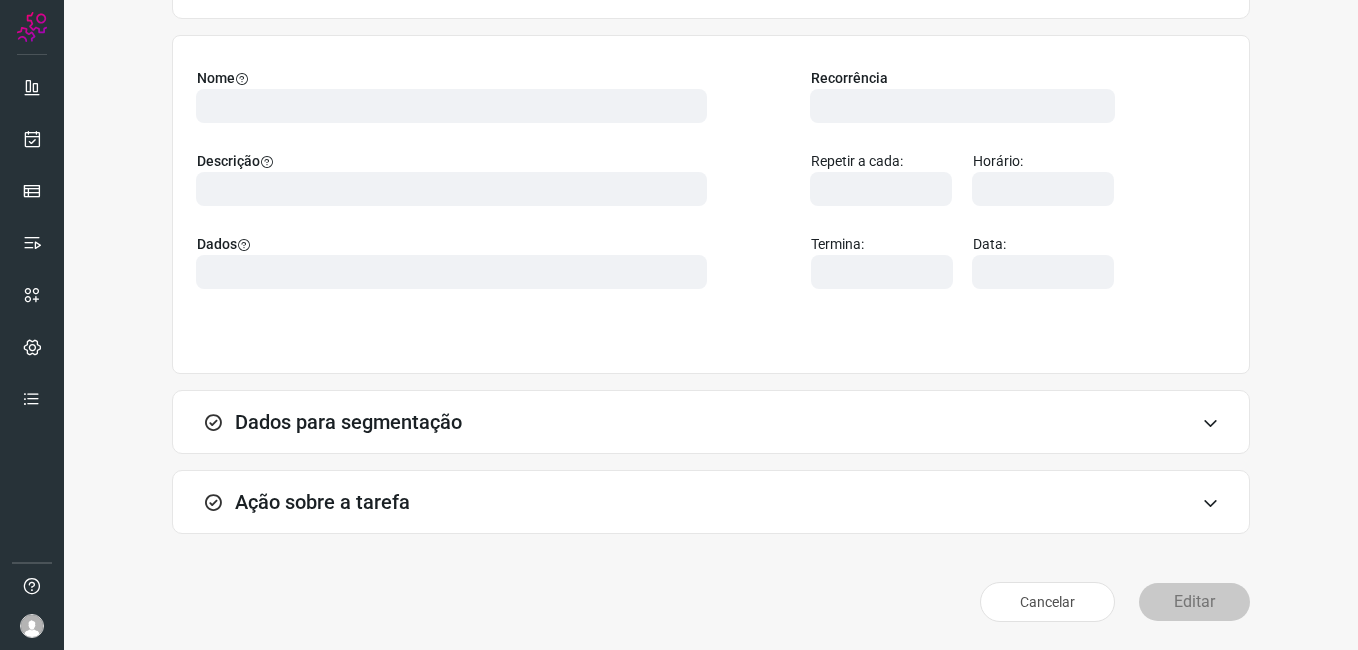 scroll, scrollTop: 131, scrollLeft: 0, axis: vertical 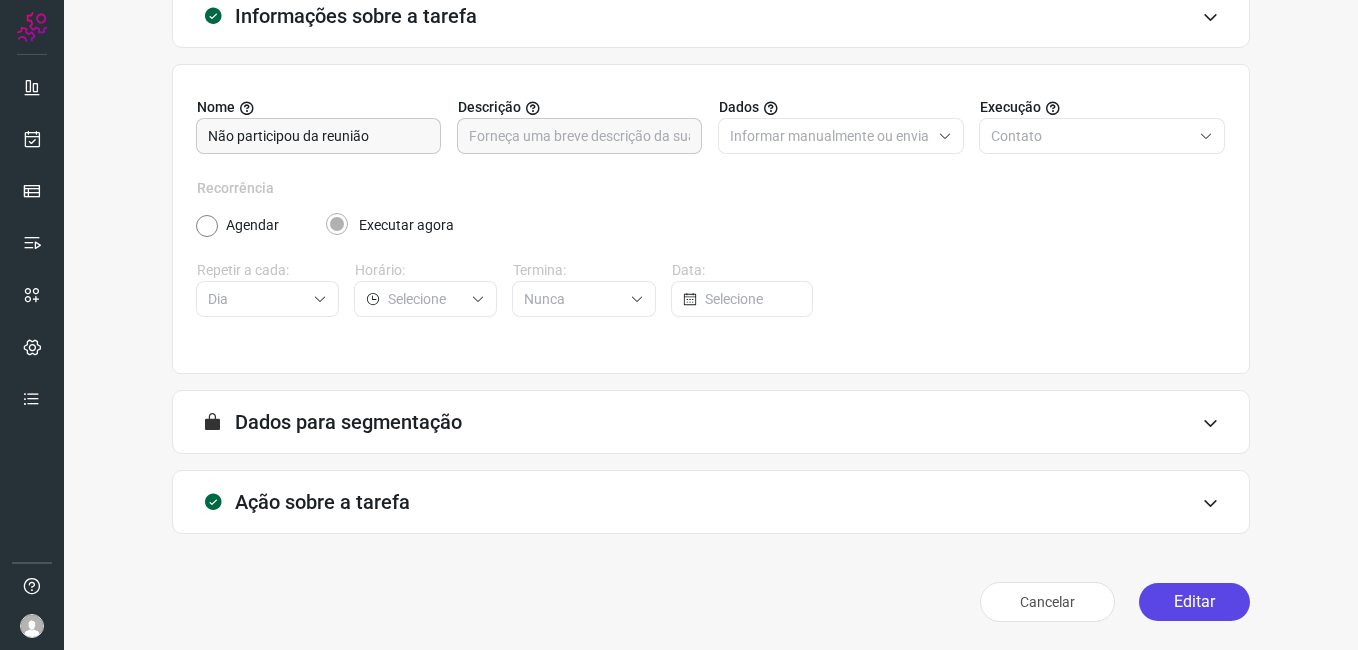 click on "Editar" at bounding box center [1194, 602] 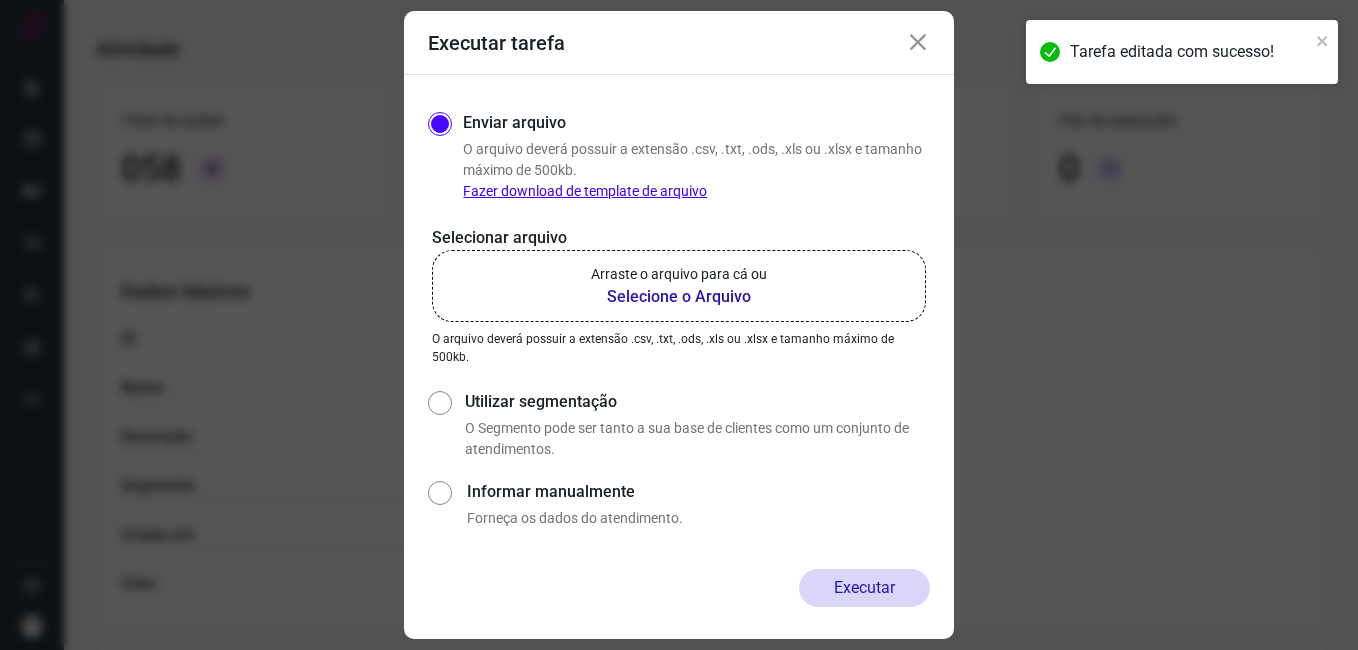 click on "Selecione o Arquivo" at bounding box center [679, 297] 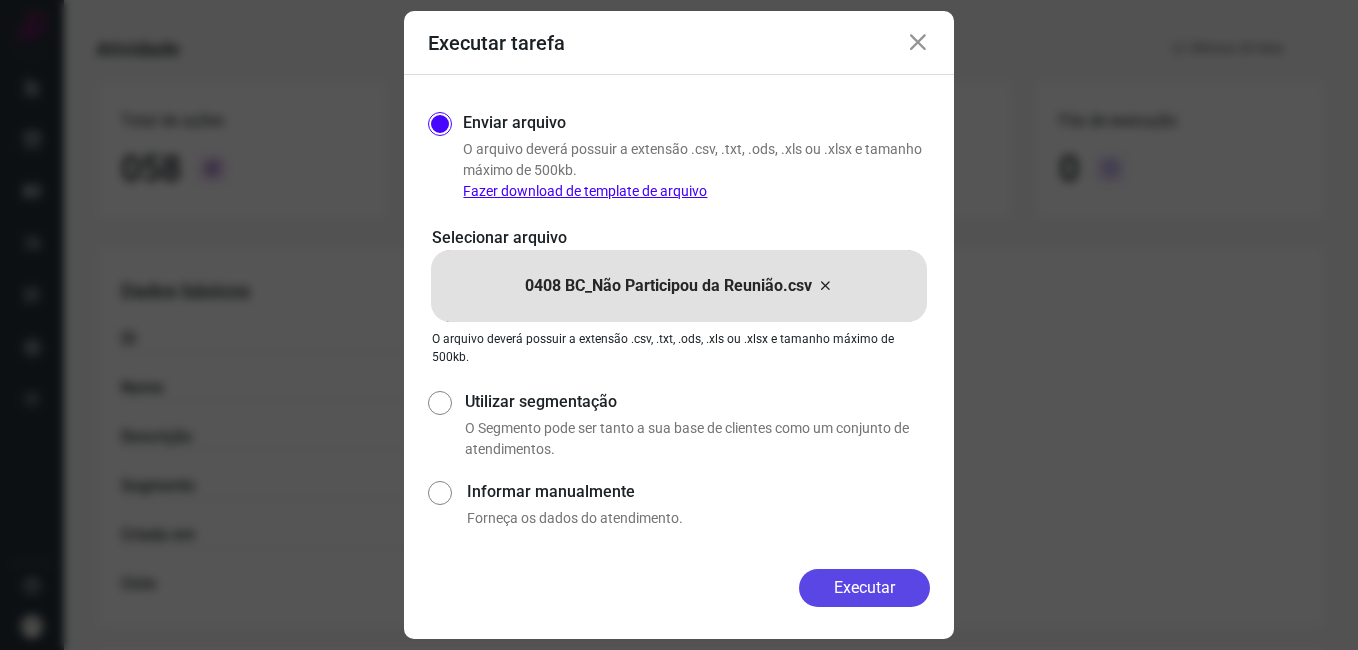 click on "Executar" at bounding box center [864, 588] 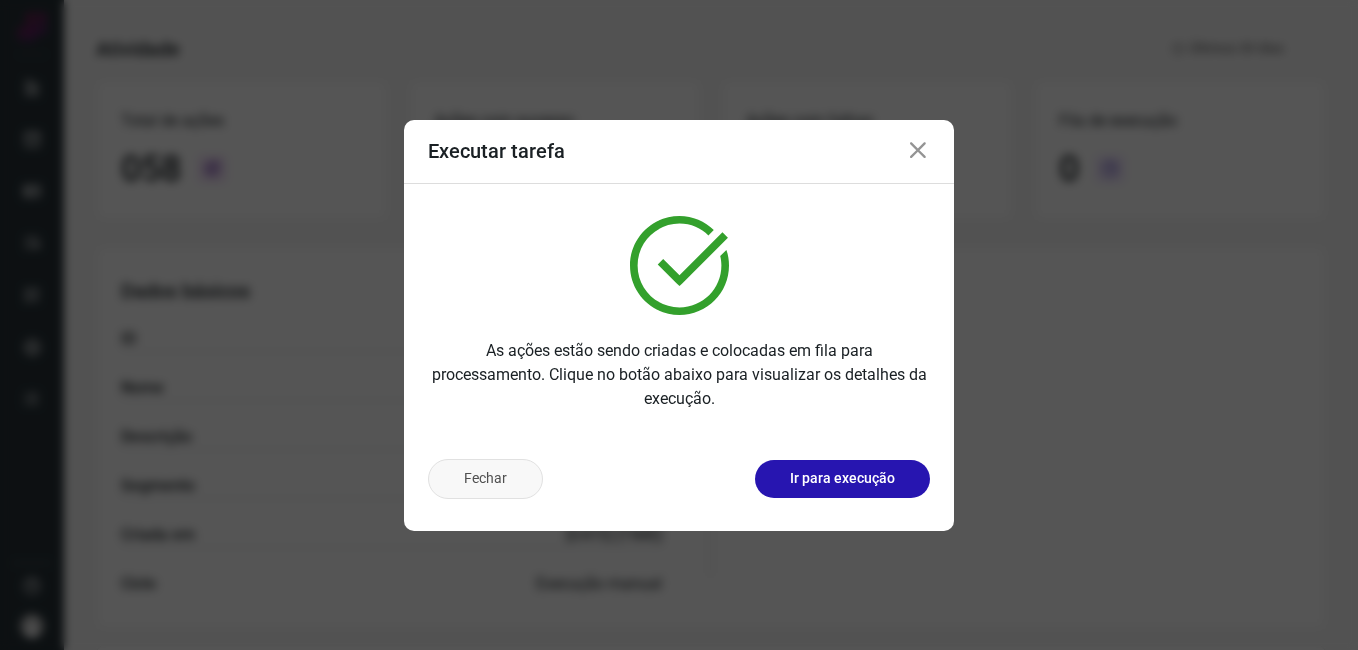 click on "Fechar" at bounding box center (485, 479) 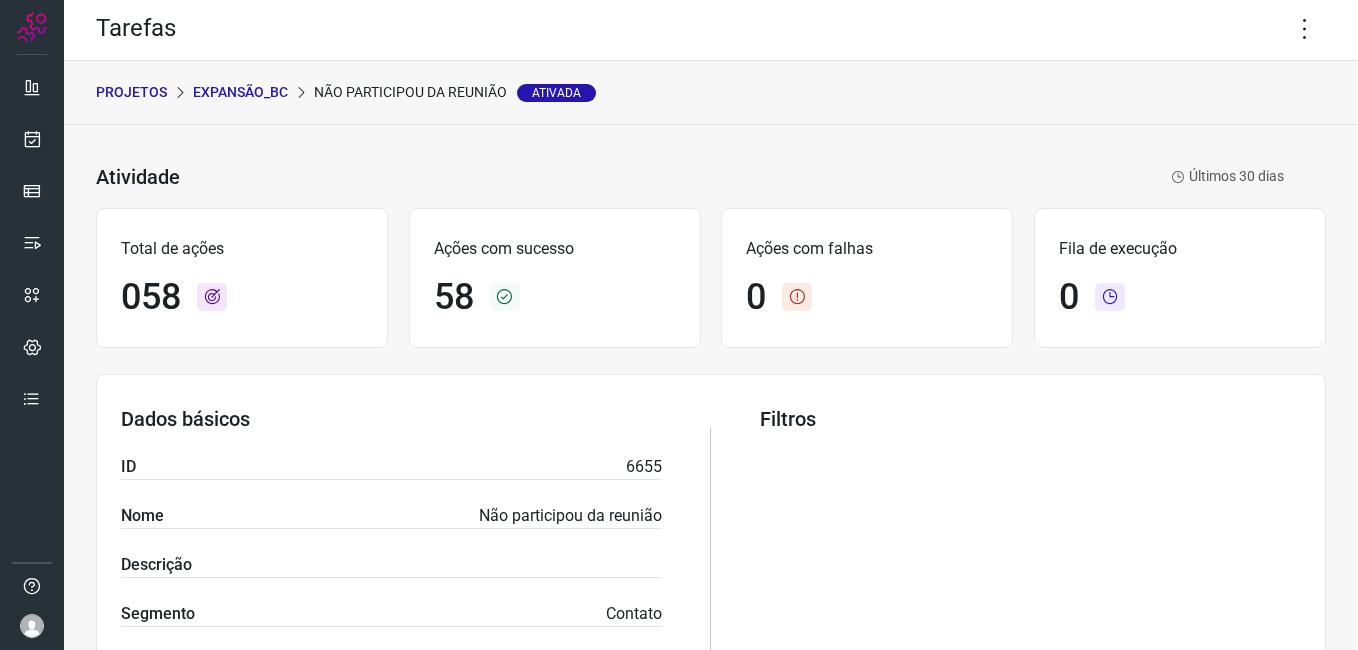 scroll, scrollTop: 0, scrollLeft: 0, axis: both 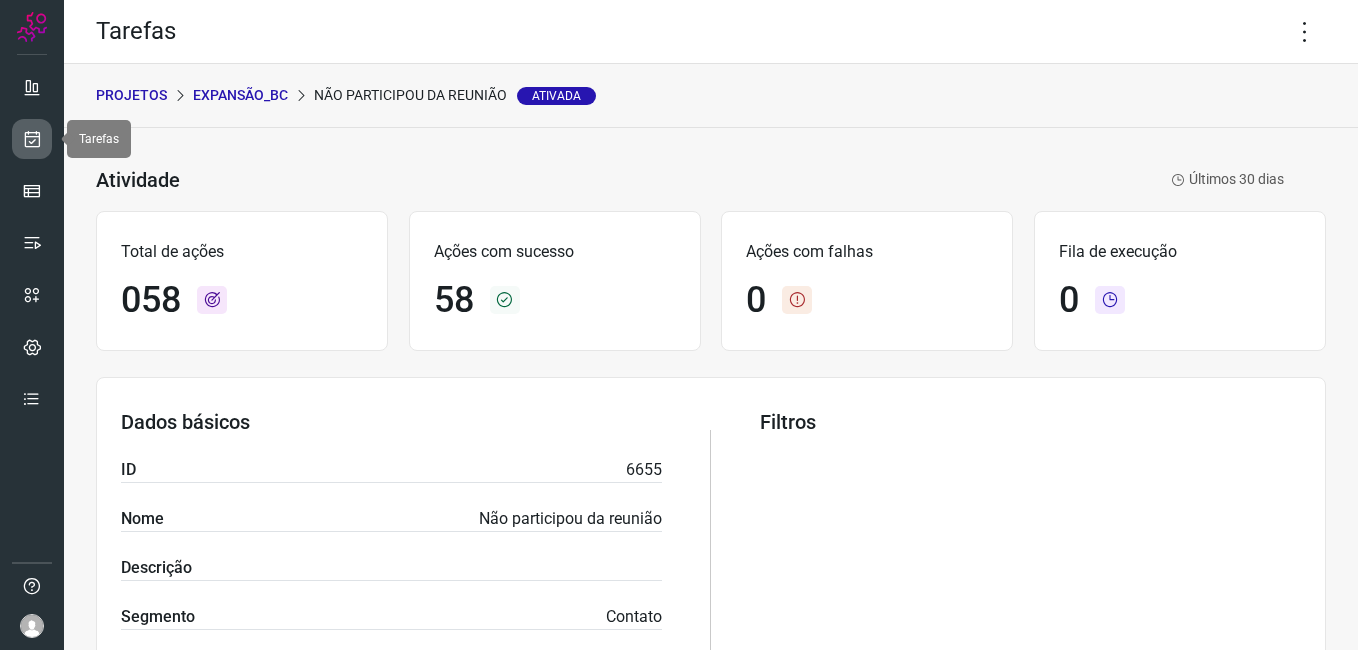 click at bounding box center (32, 139) 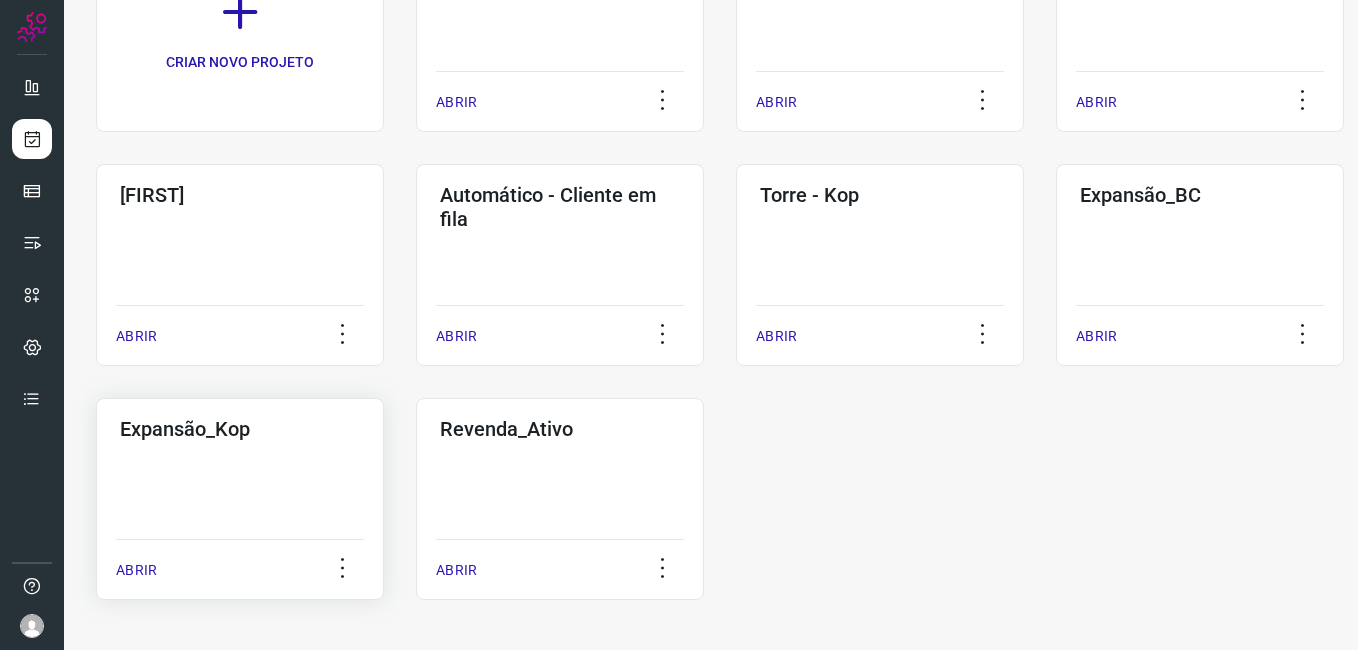 click on "Expansão_Kop  ABRIR" 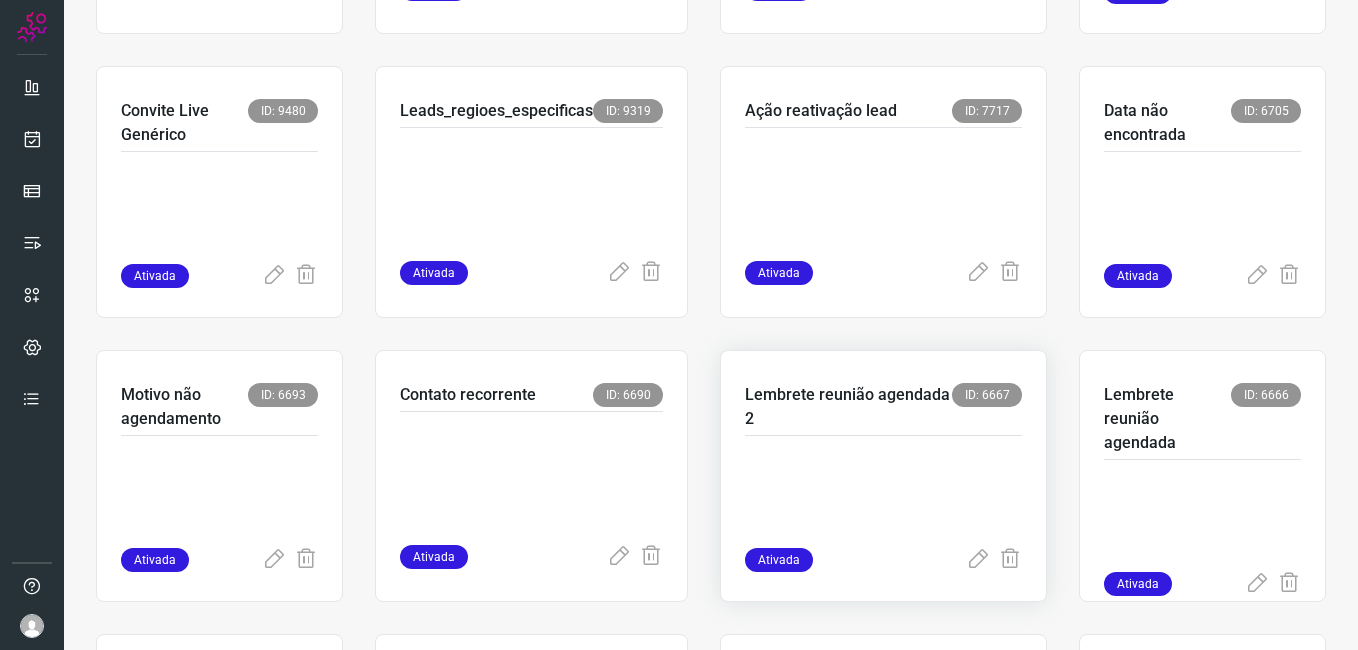 scroll, scrollTop: 500, scrollLeft: 0, axis: vertical 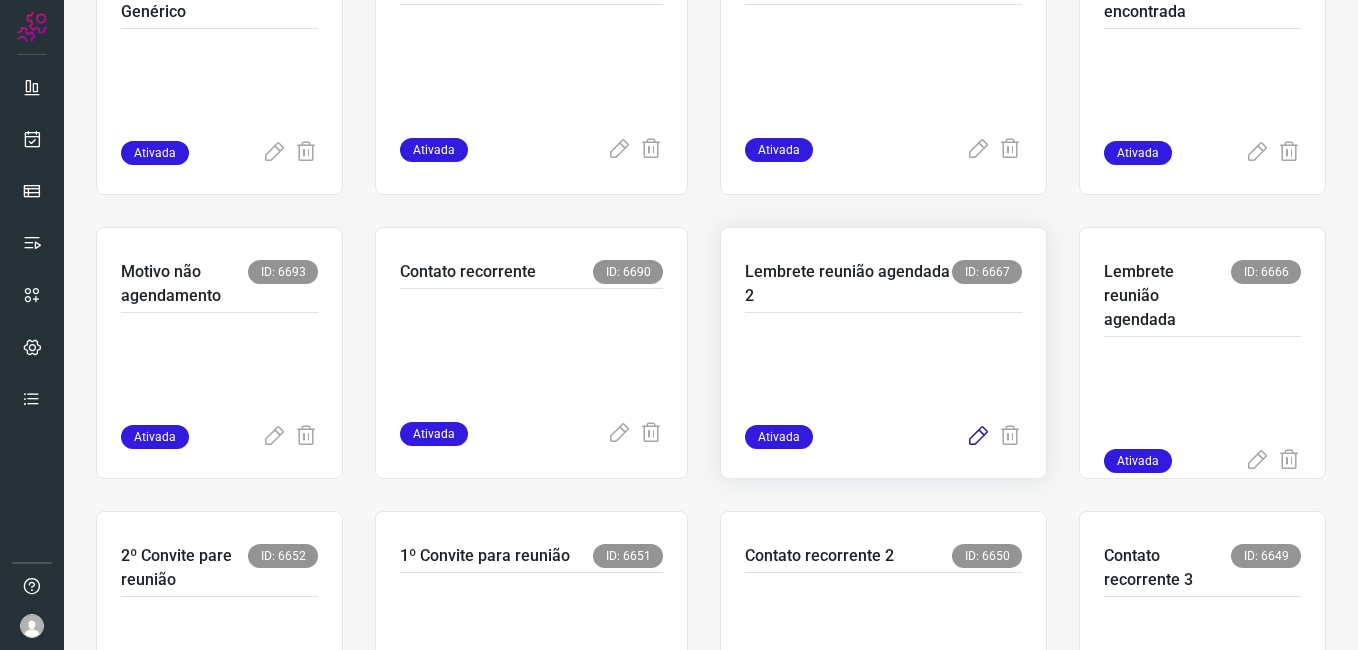 click at bounding box center (978, 437) 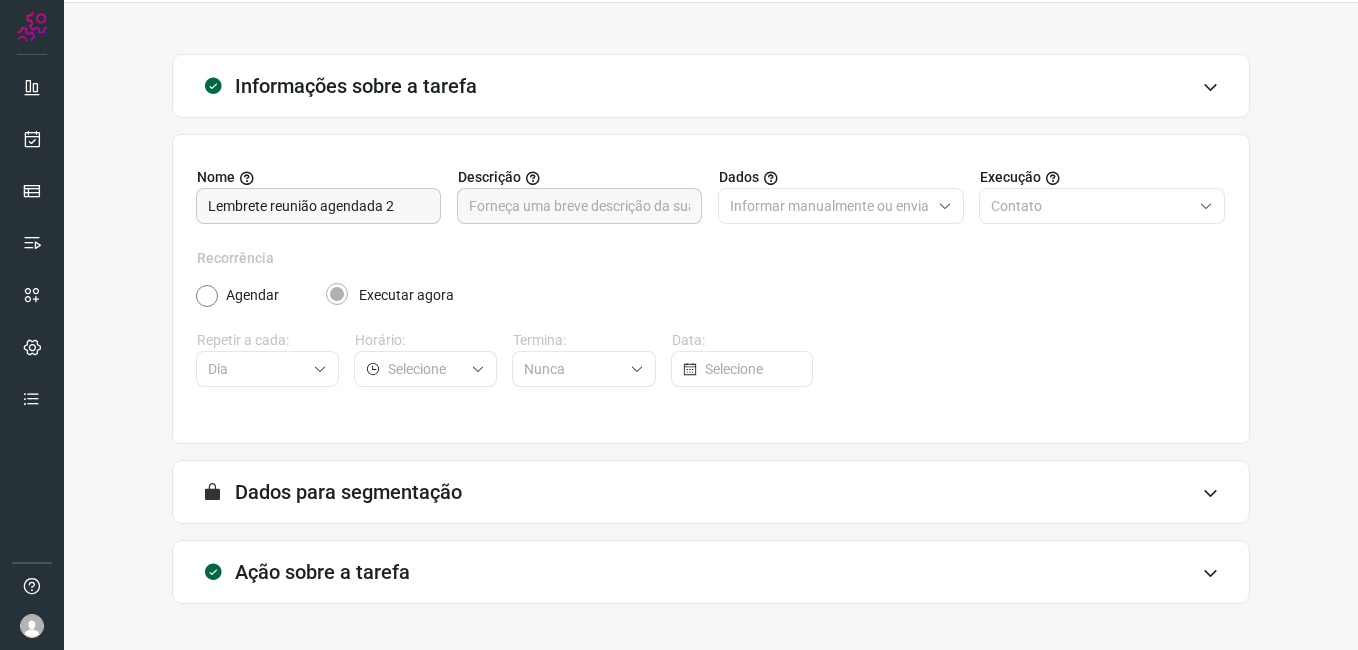scroll, scrollTop: 131, scrollLeft: 0, axis: vertical 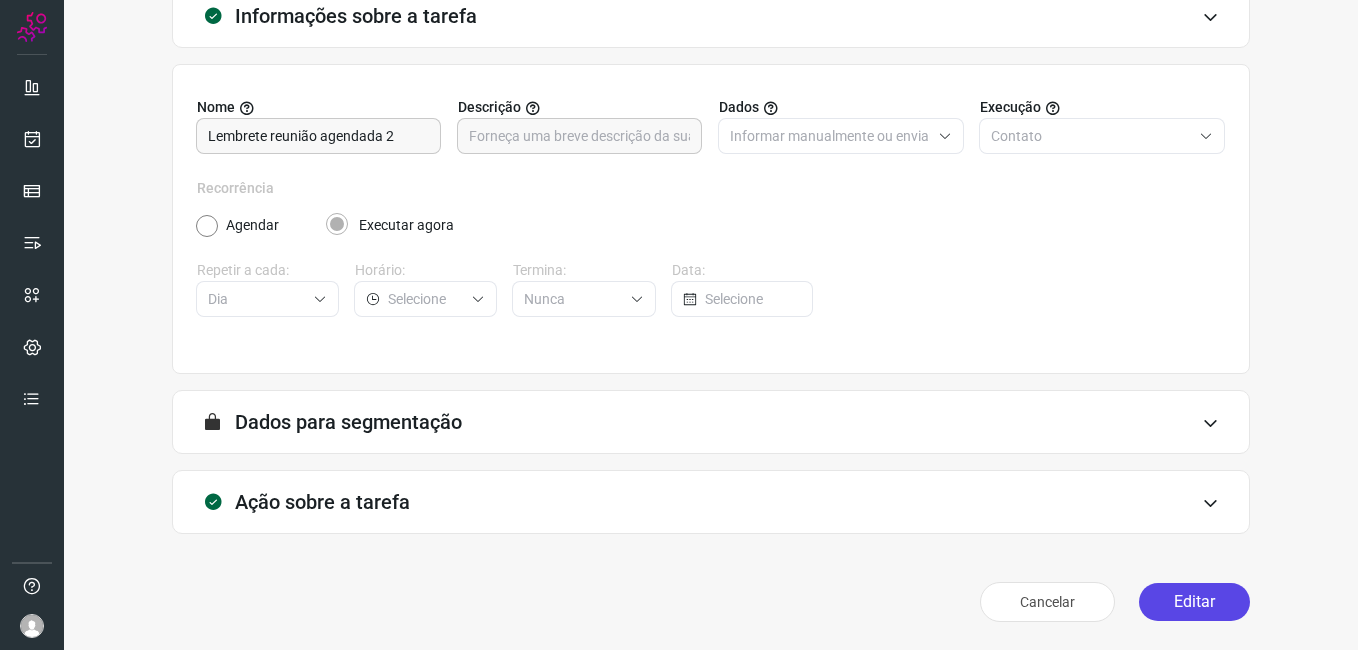 click on "Editar" at bounding box center (1194, 602) 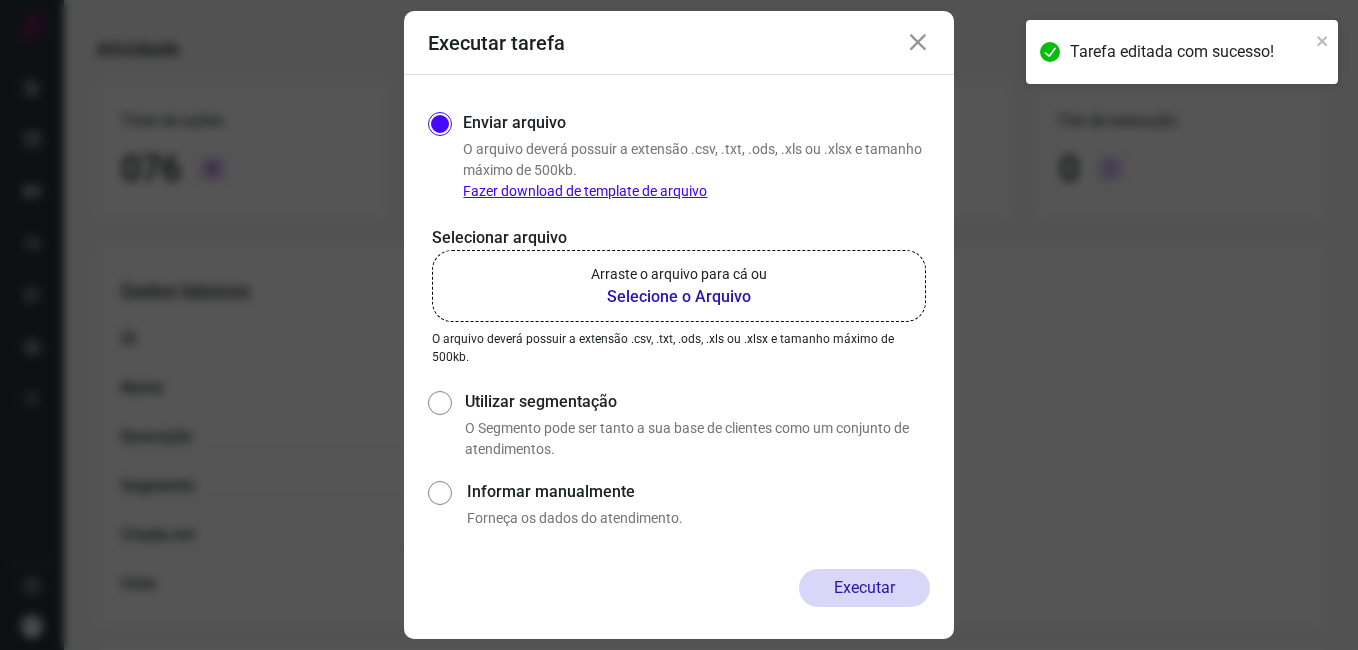 click on "Selecione o Arquivo" at bounding box center (679, 297) 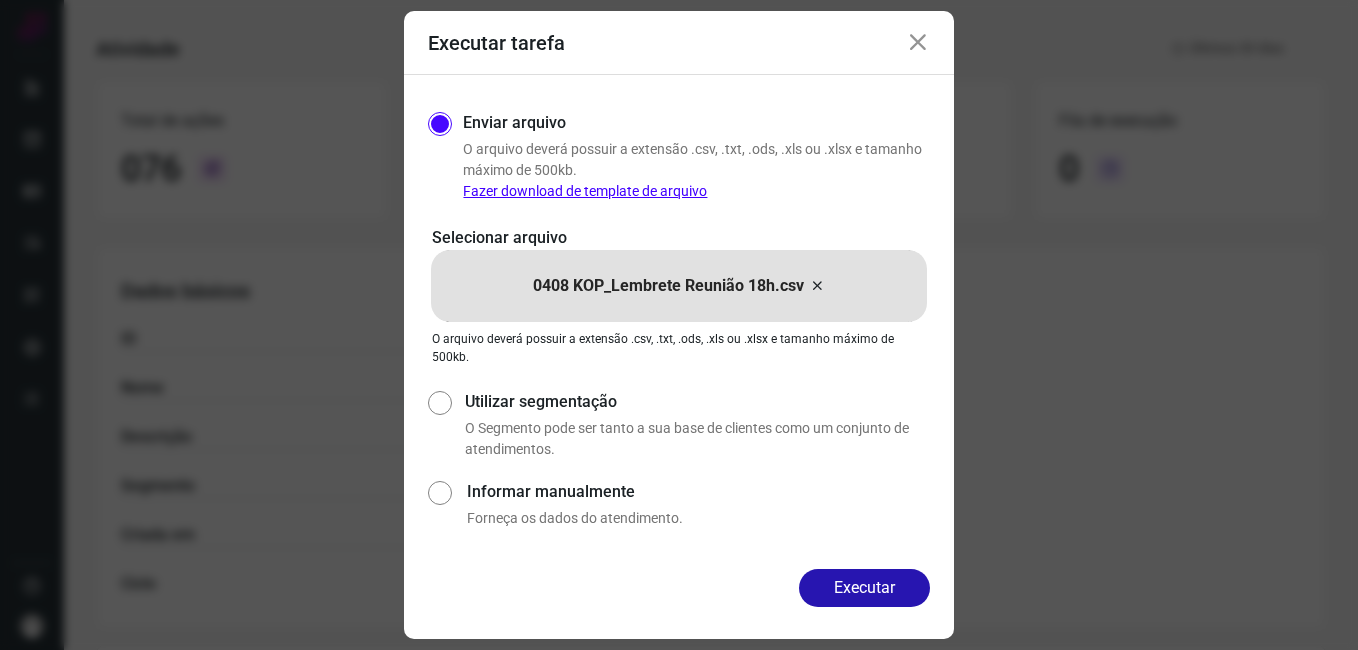 click on "Executar" at bounding box center [864, 588] 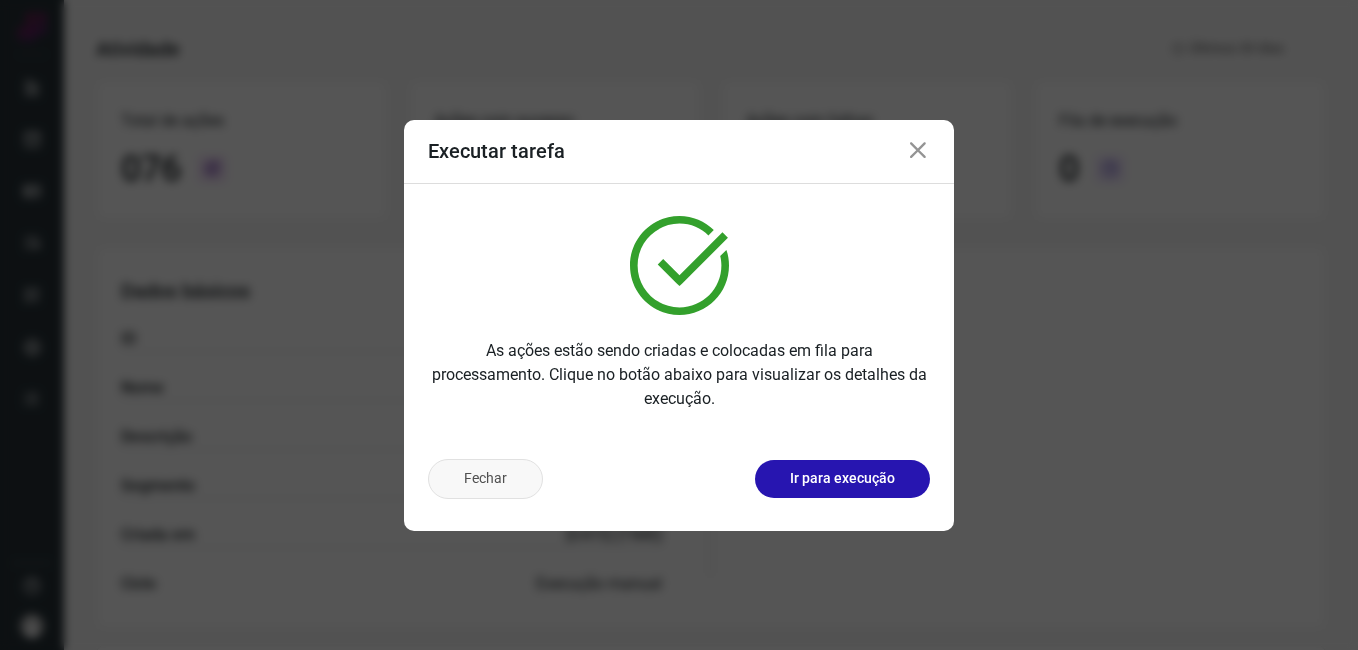 click on "Fechar" at bounding box center [485, 479] 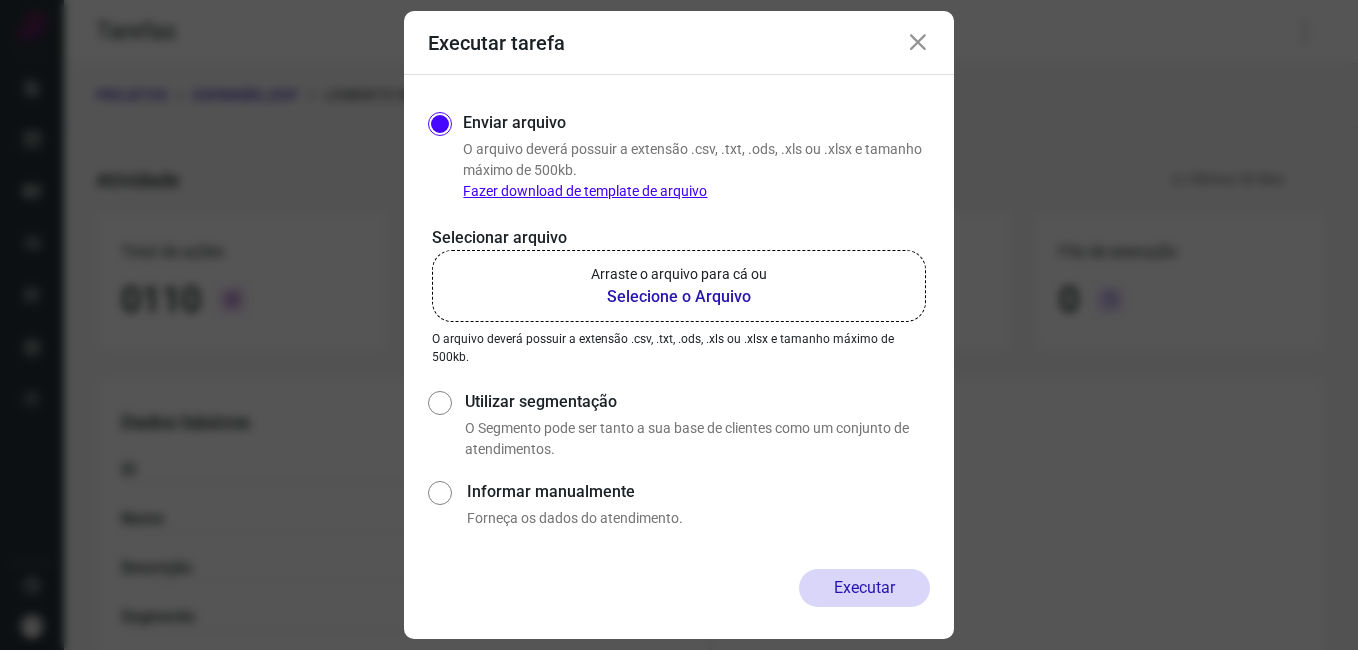 click at bounding box center (918, 43) 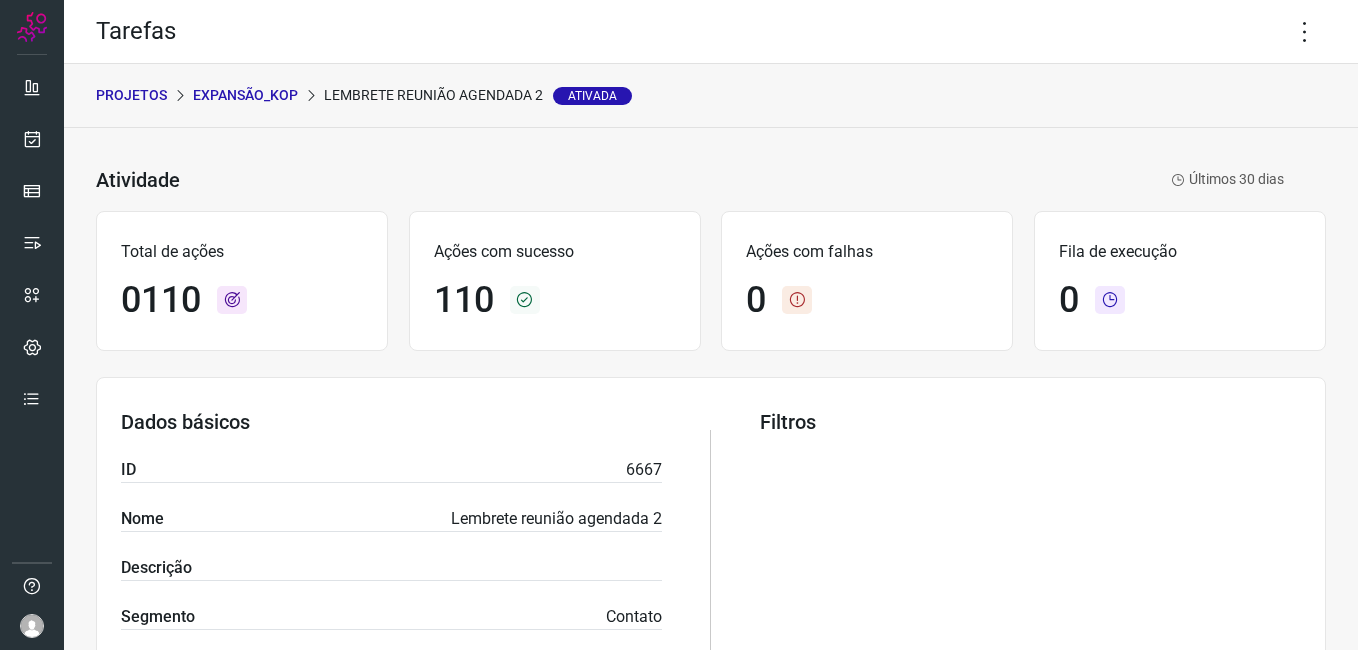 scroll, scrollTop: 0, scrollLeft: 0, axis: both 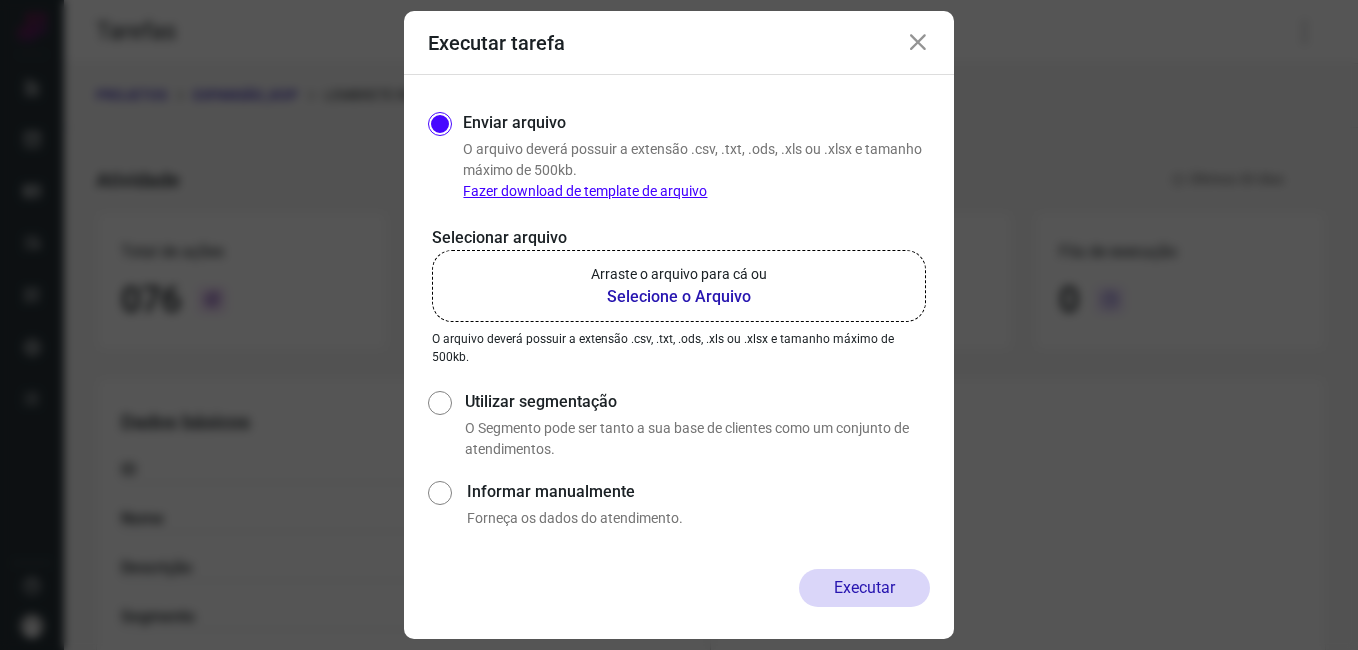 click at bounding box center [918, 43] 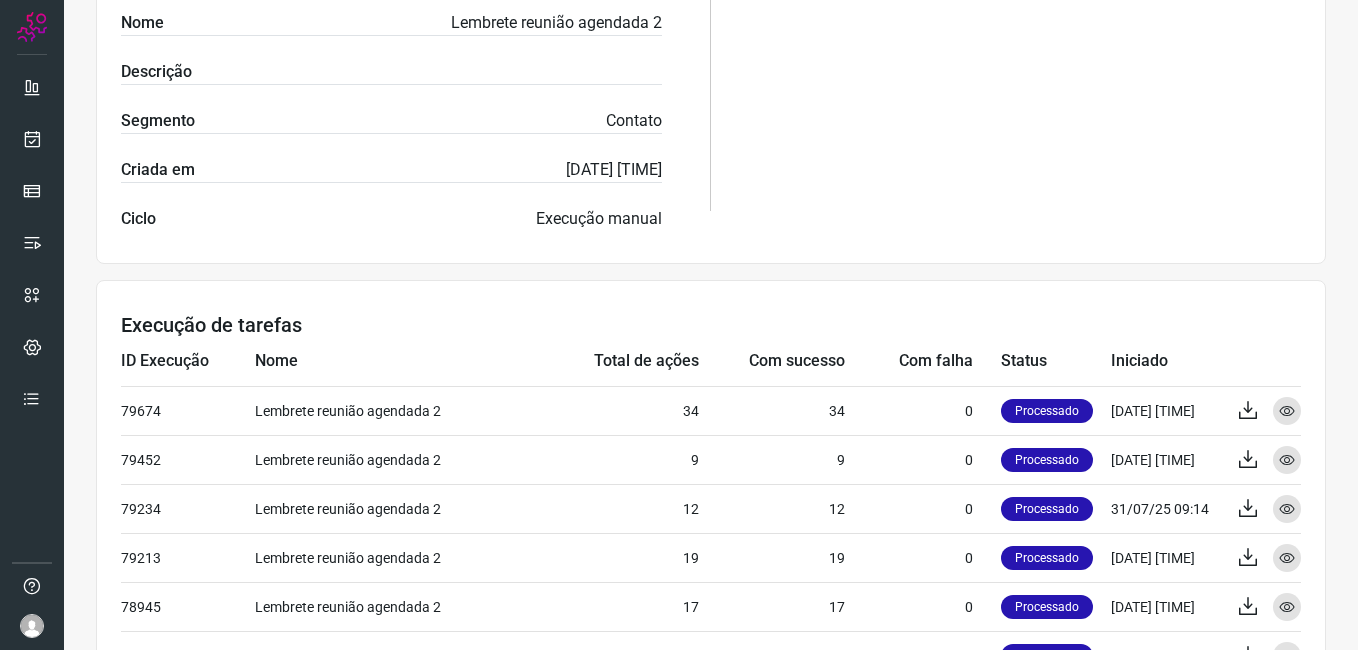 scroll, scrollTop: 600, scrollLeft: 0, axis: vertical 